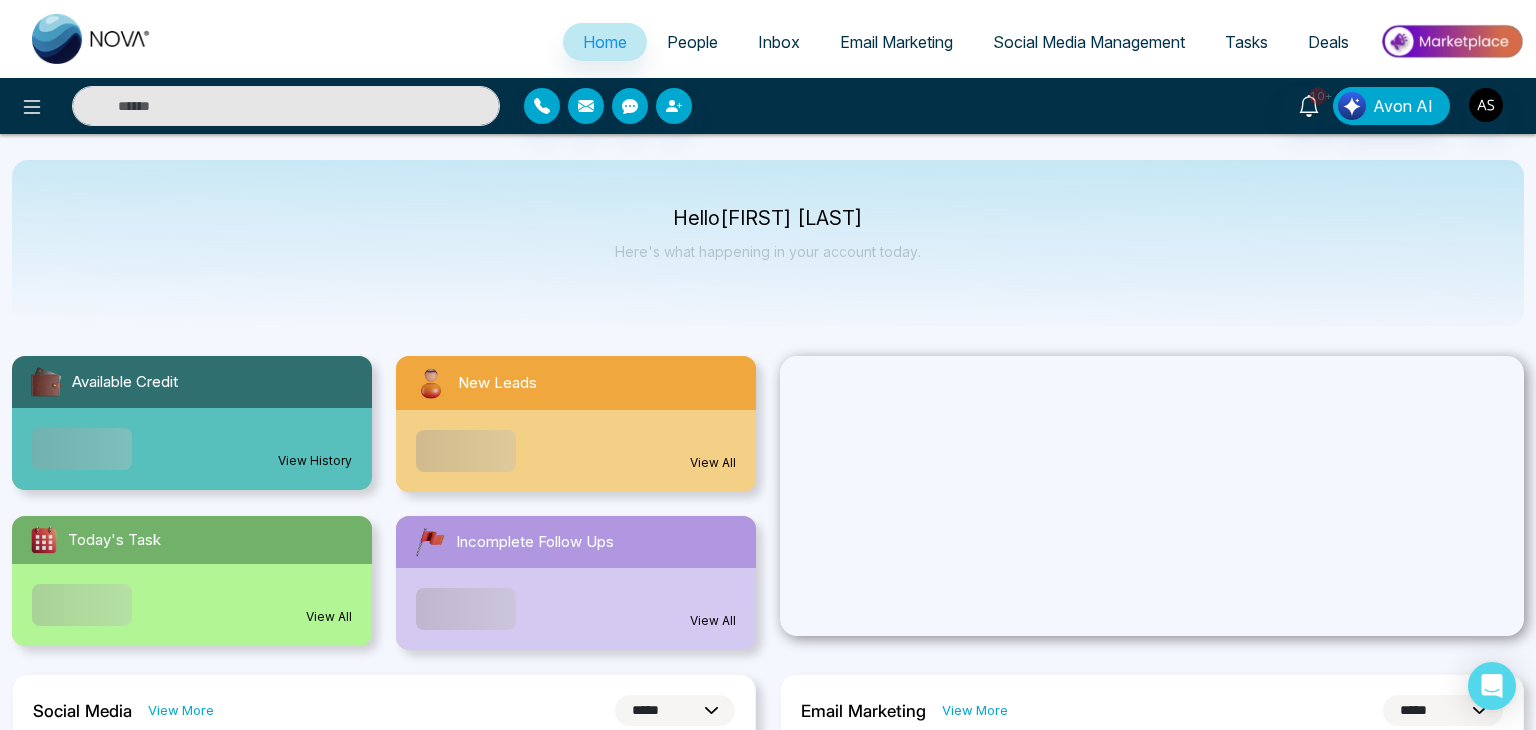 select on "*" 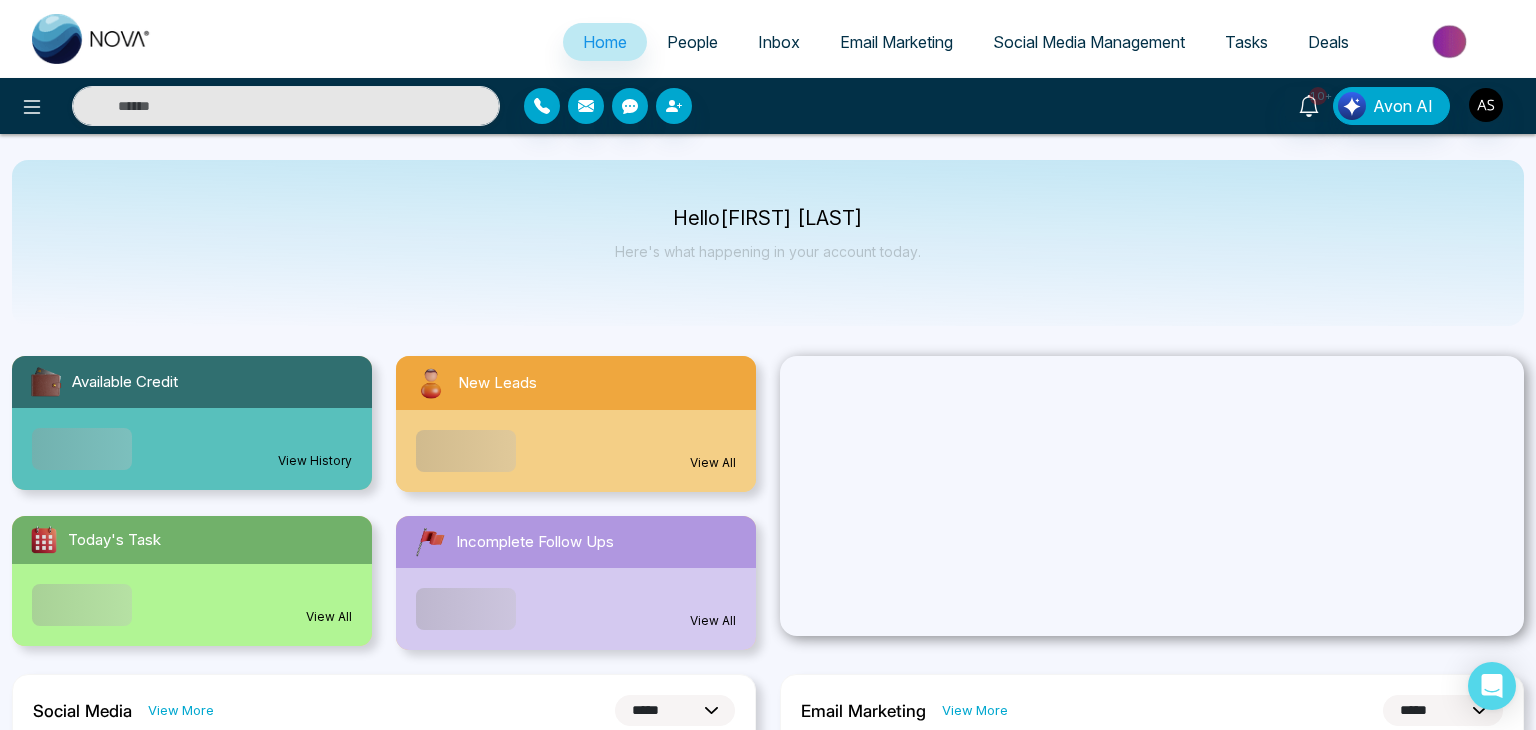 select on "*" 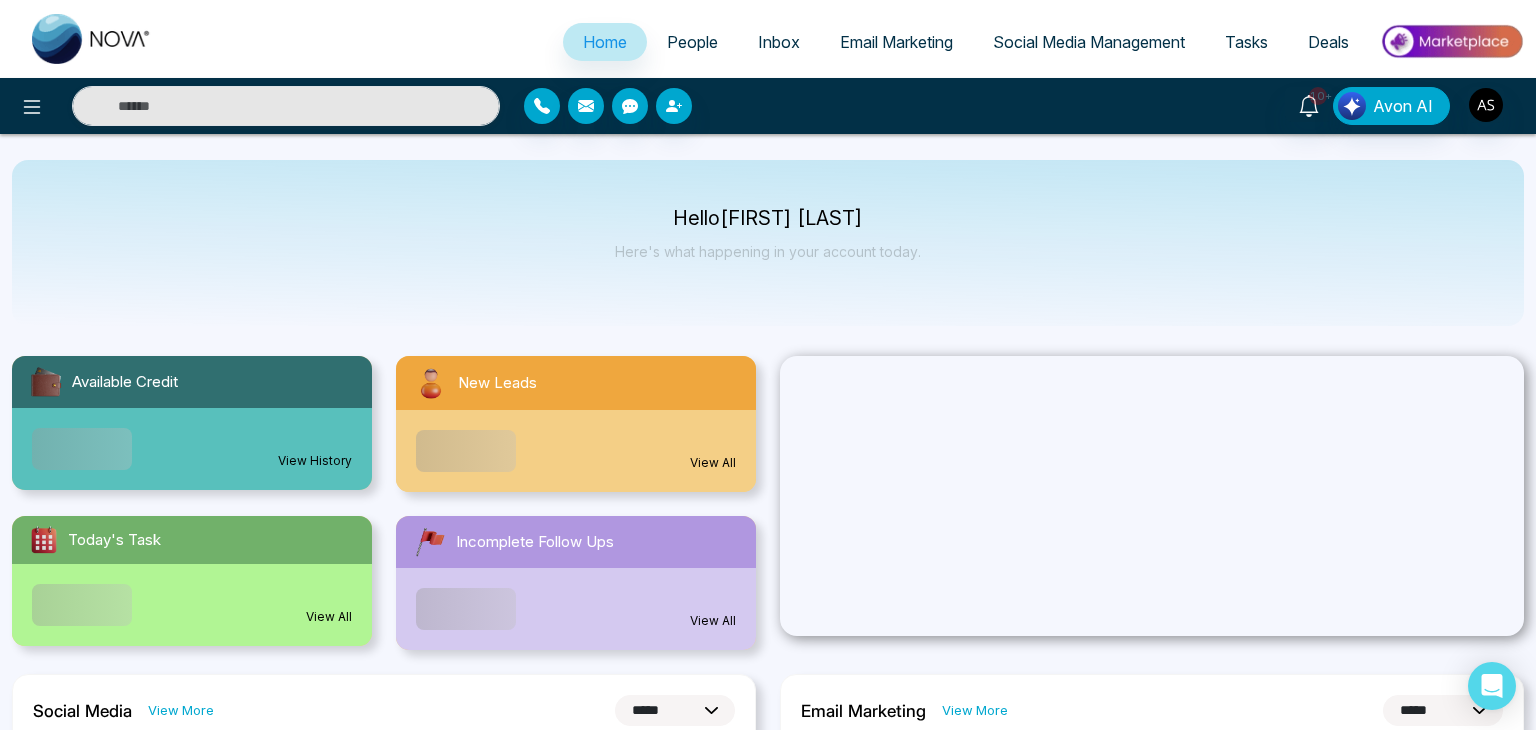click on "People" at bounding box center [692, 42] 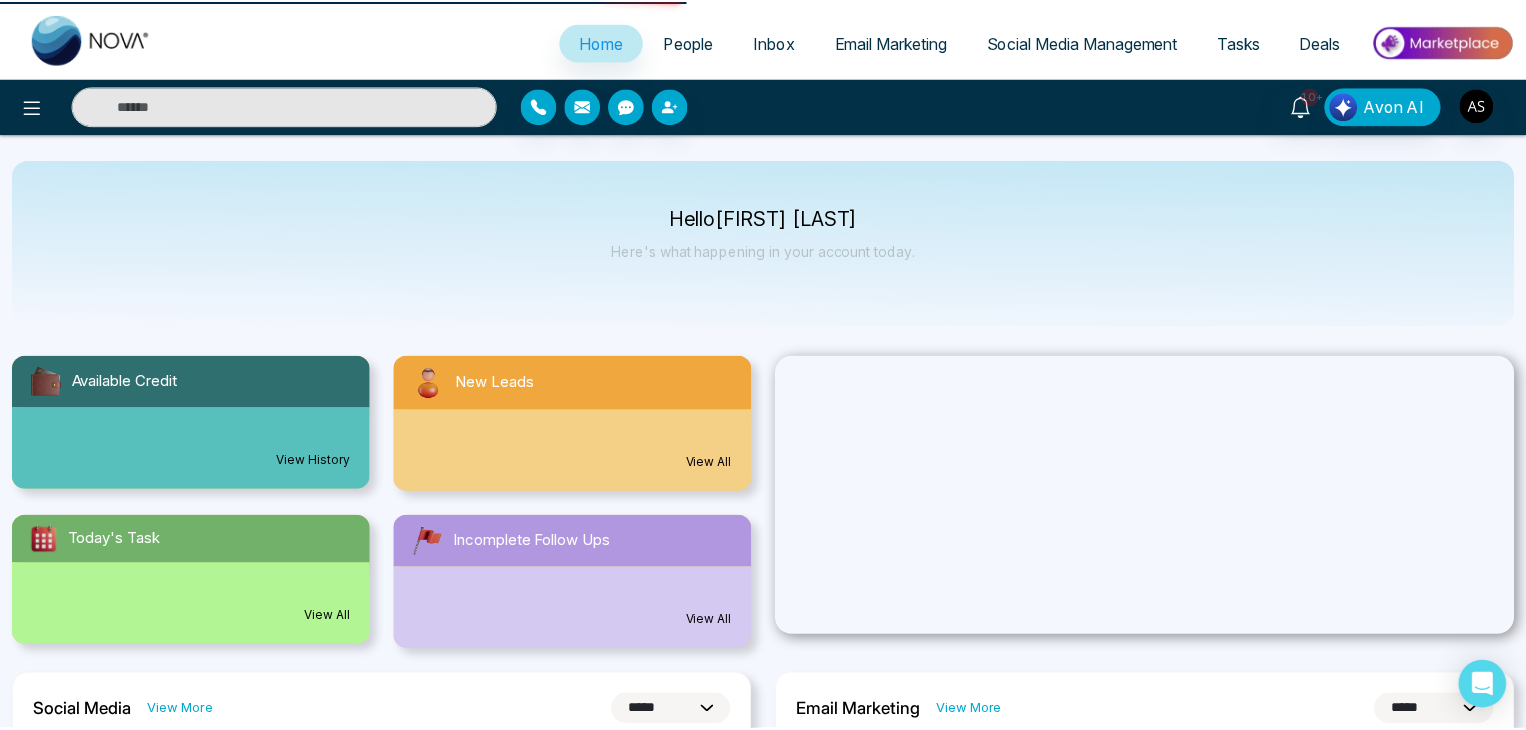 scroll, scrollTop: 0, scrollLeft: 0, axis: both 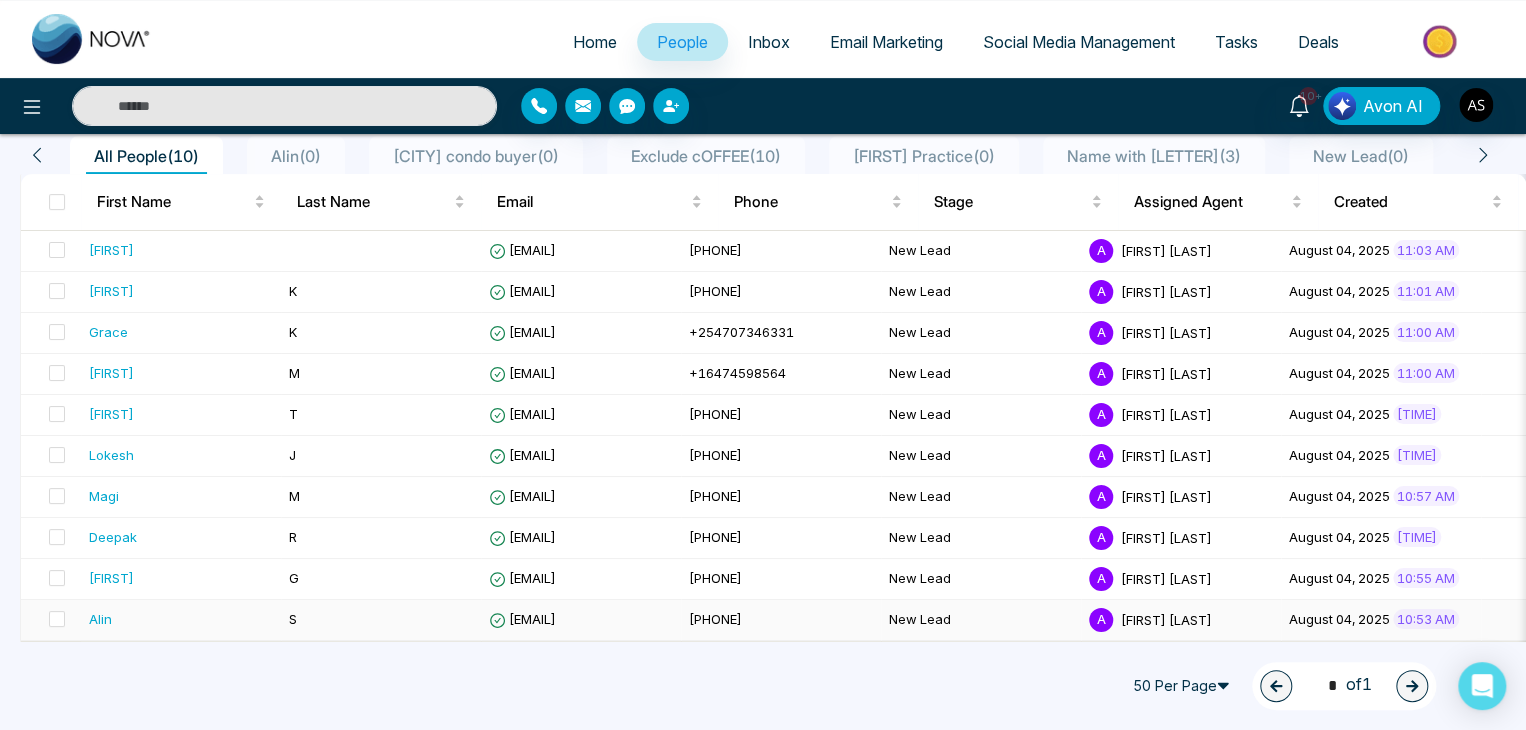 click on "Alin" at bounding box center [181, 619] 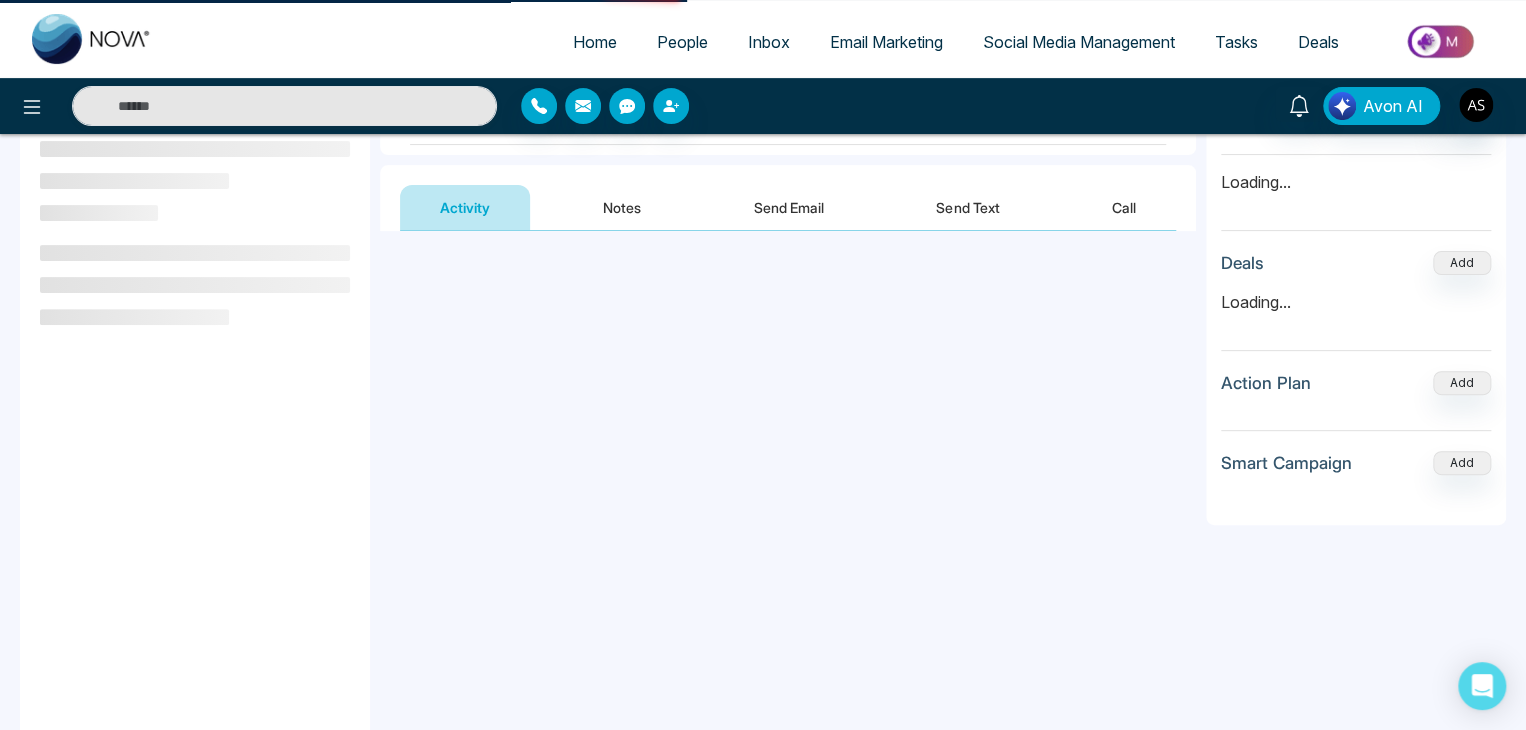 scroll, scrollTop: 0, scrollLeft: 0, axis: both 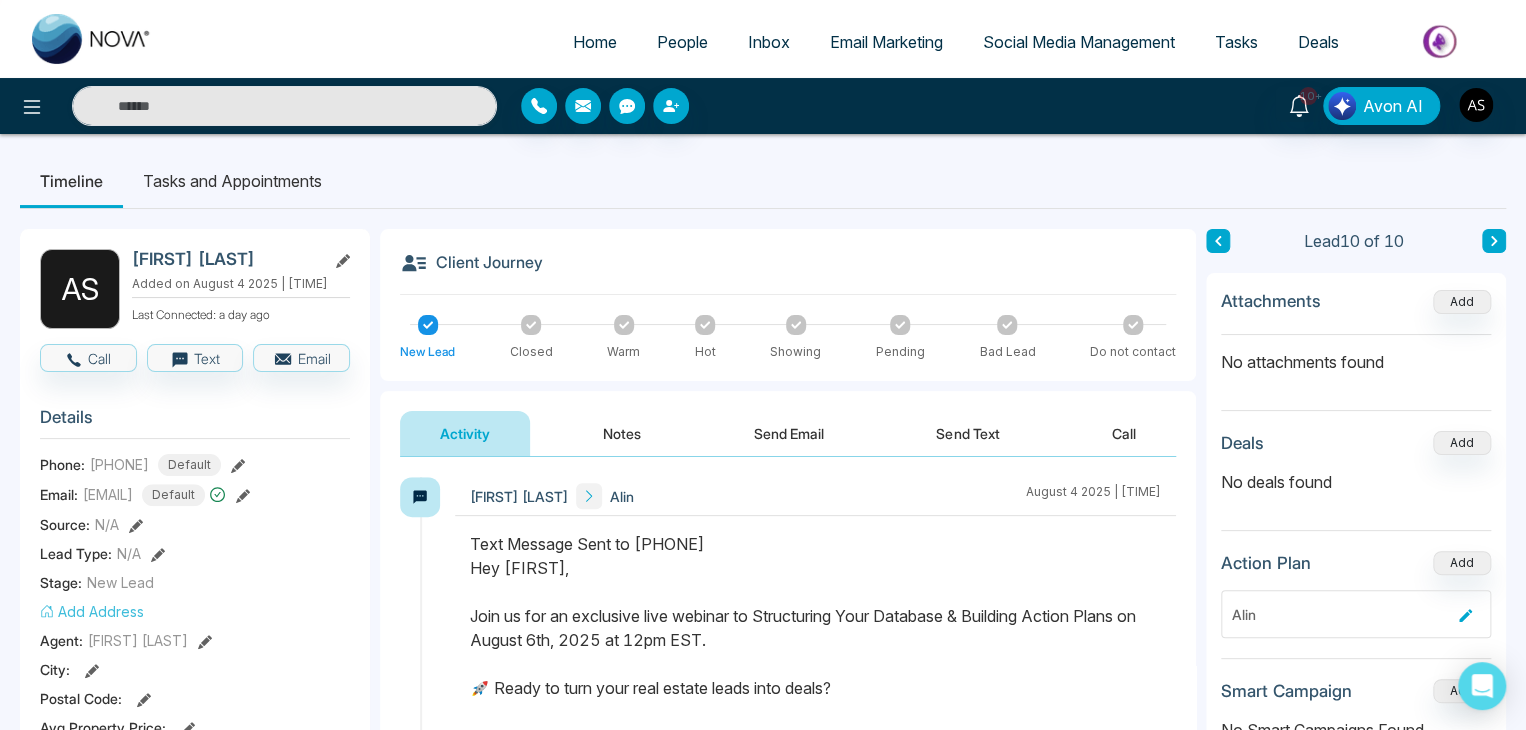 click 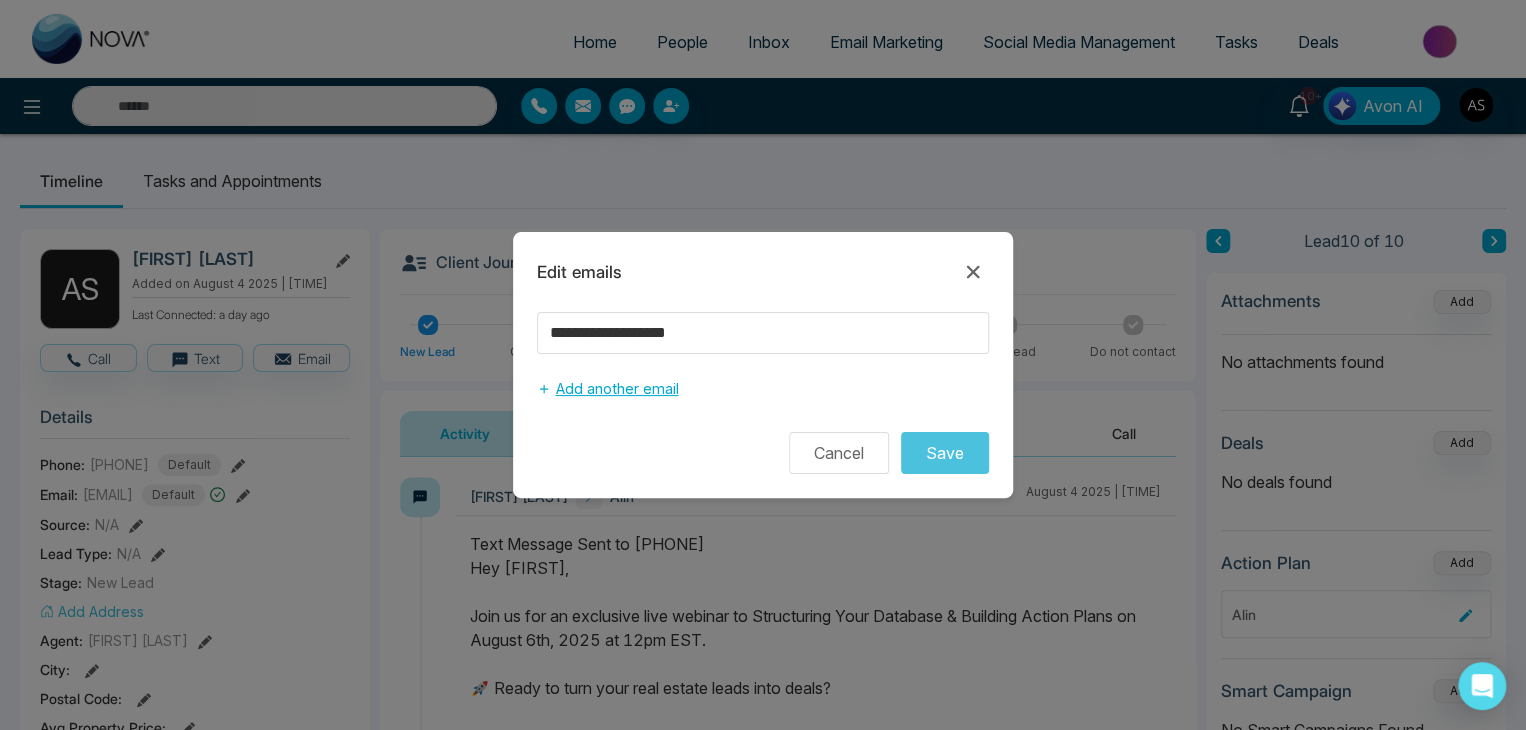 click on "Add another email" at bounding box center (607, 389) 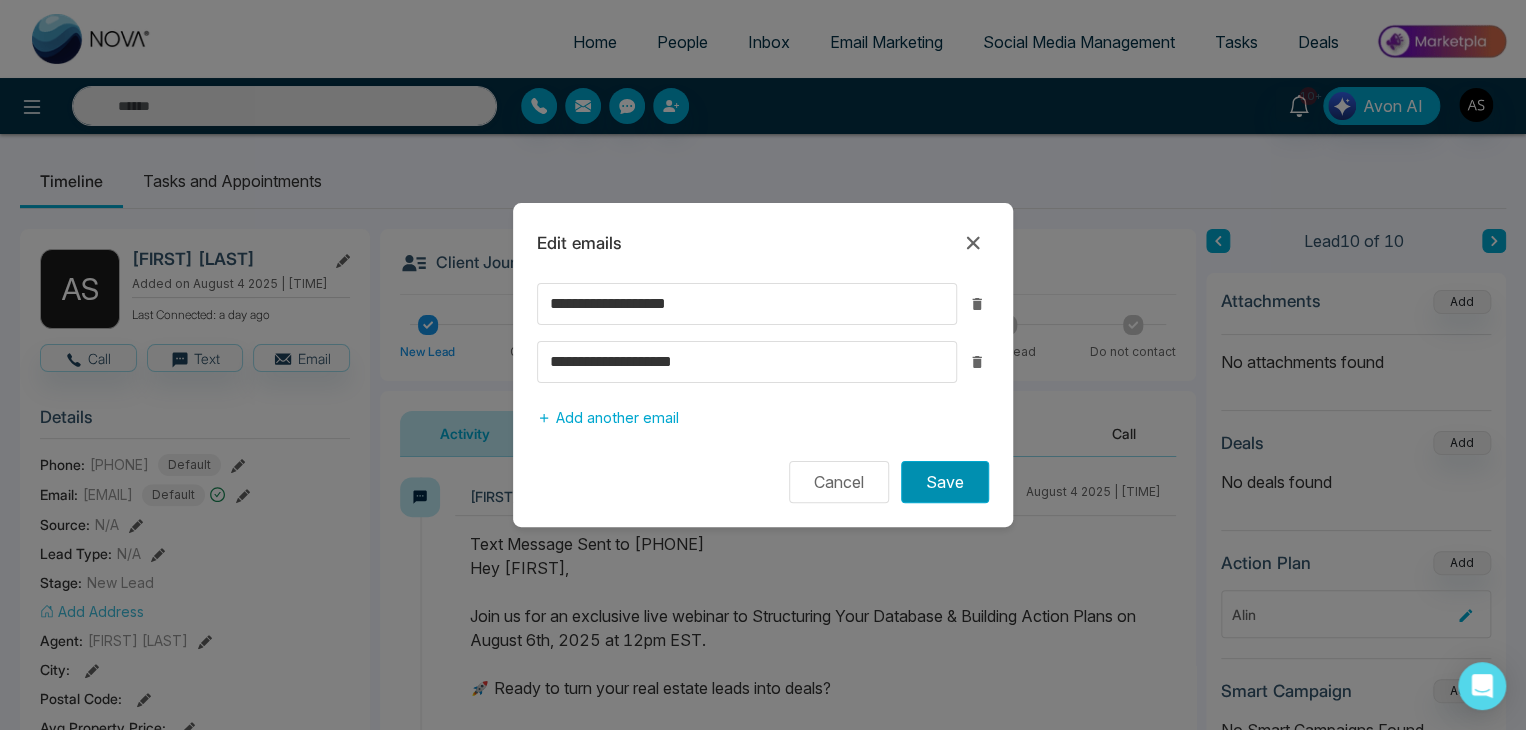 type on "**********" 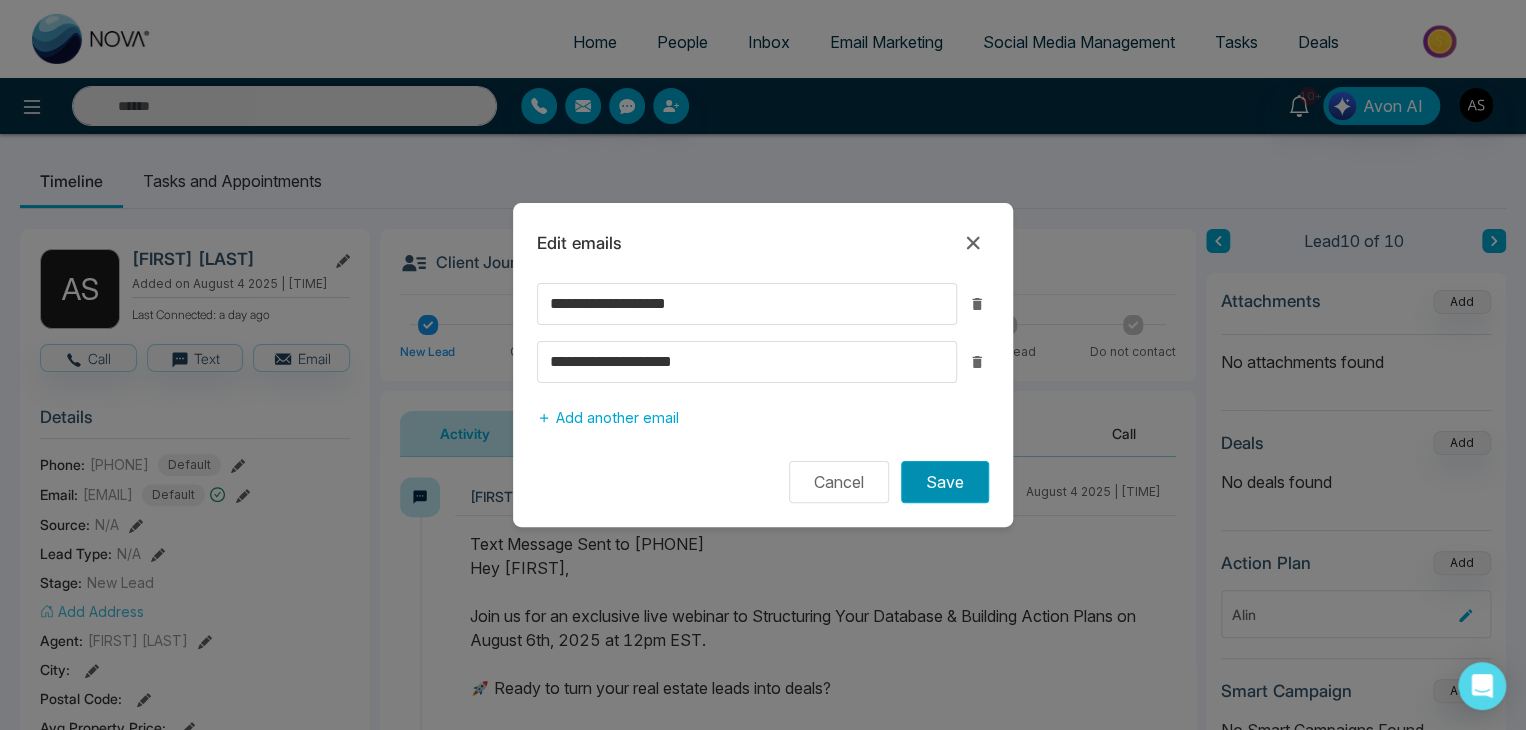 click on "Save" at bounding box center (945, 482) 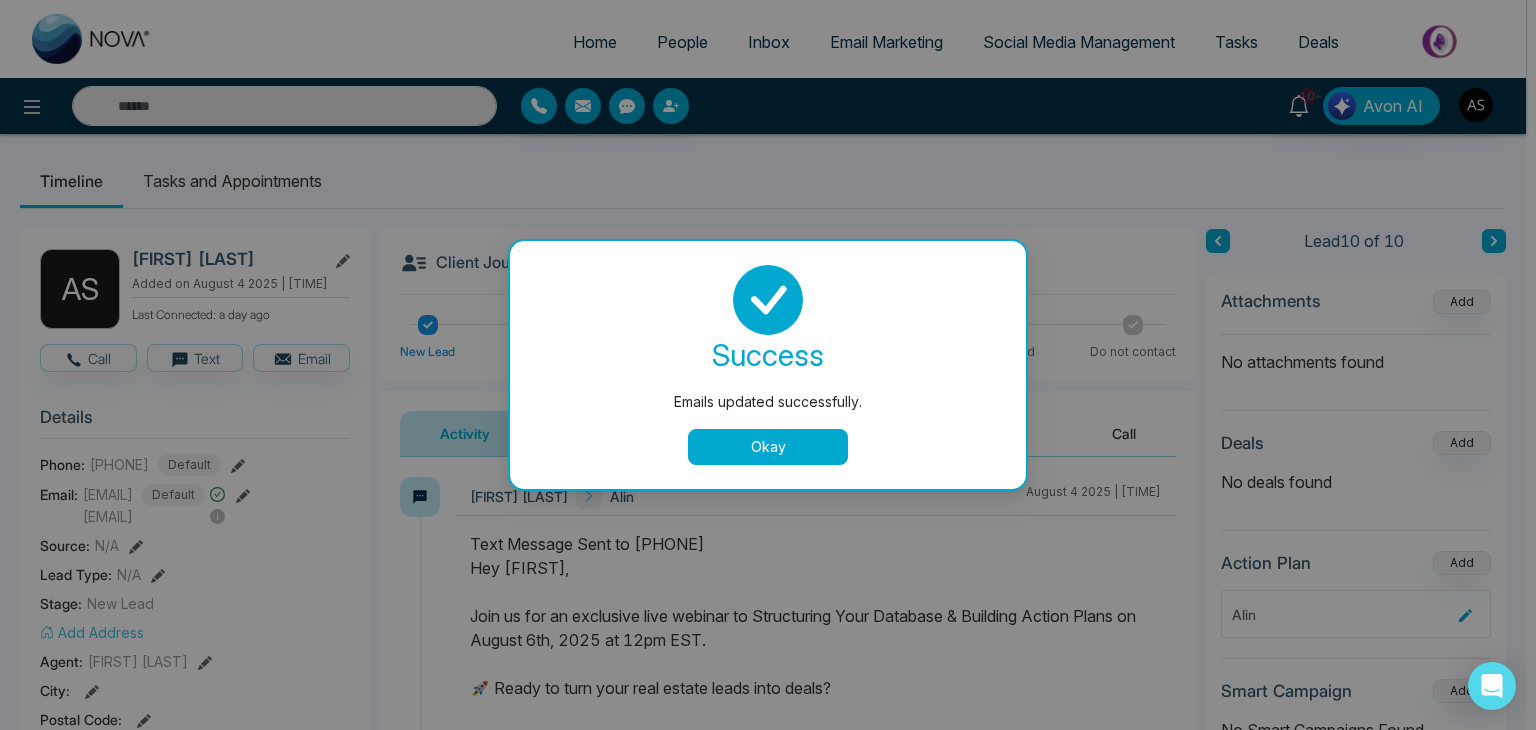 click on "Okay" at bounding box center [768, 447] 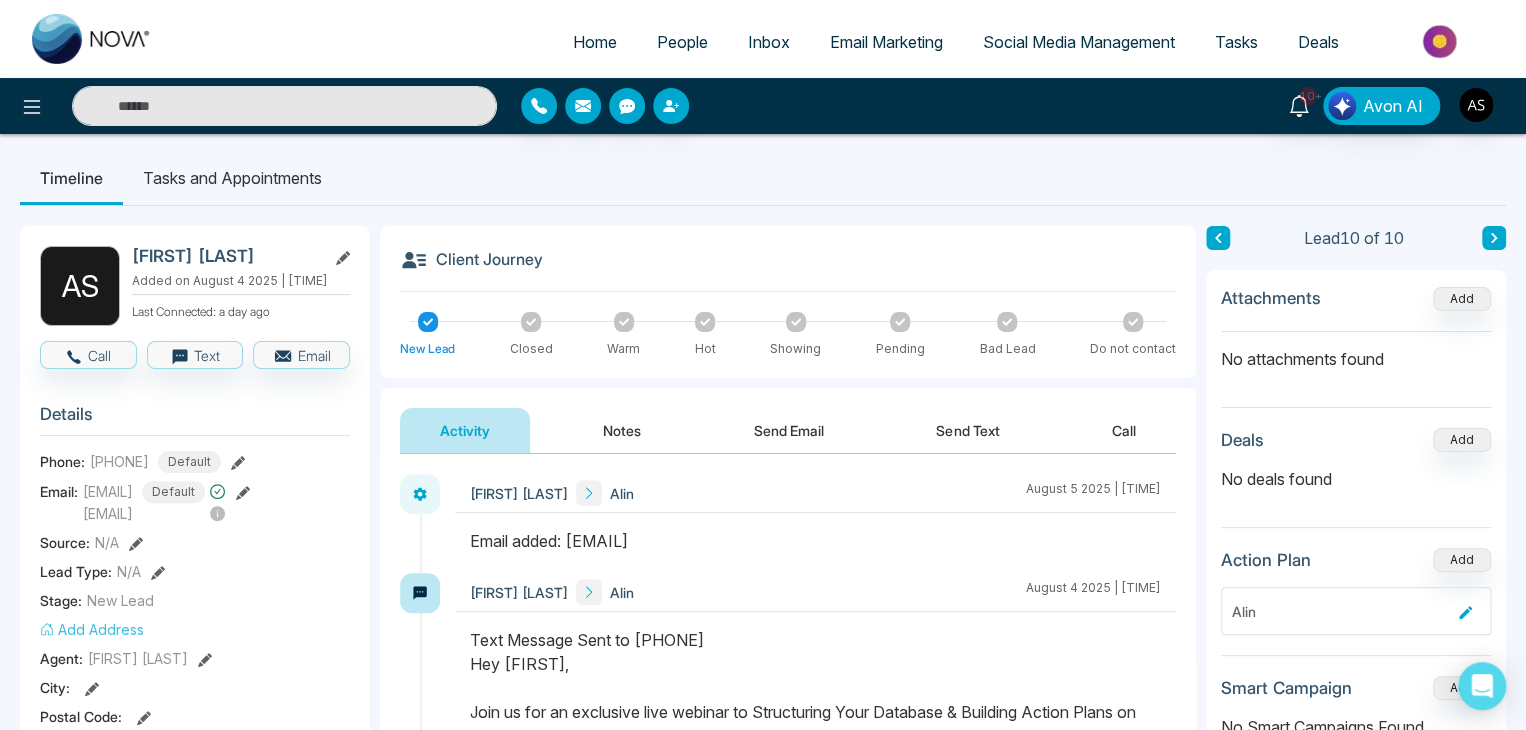 scroll, scrollTop: 0, scrollLeft: 0, axis: both 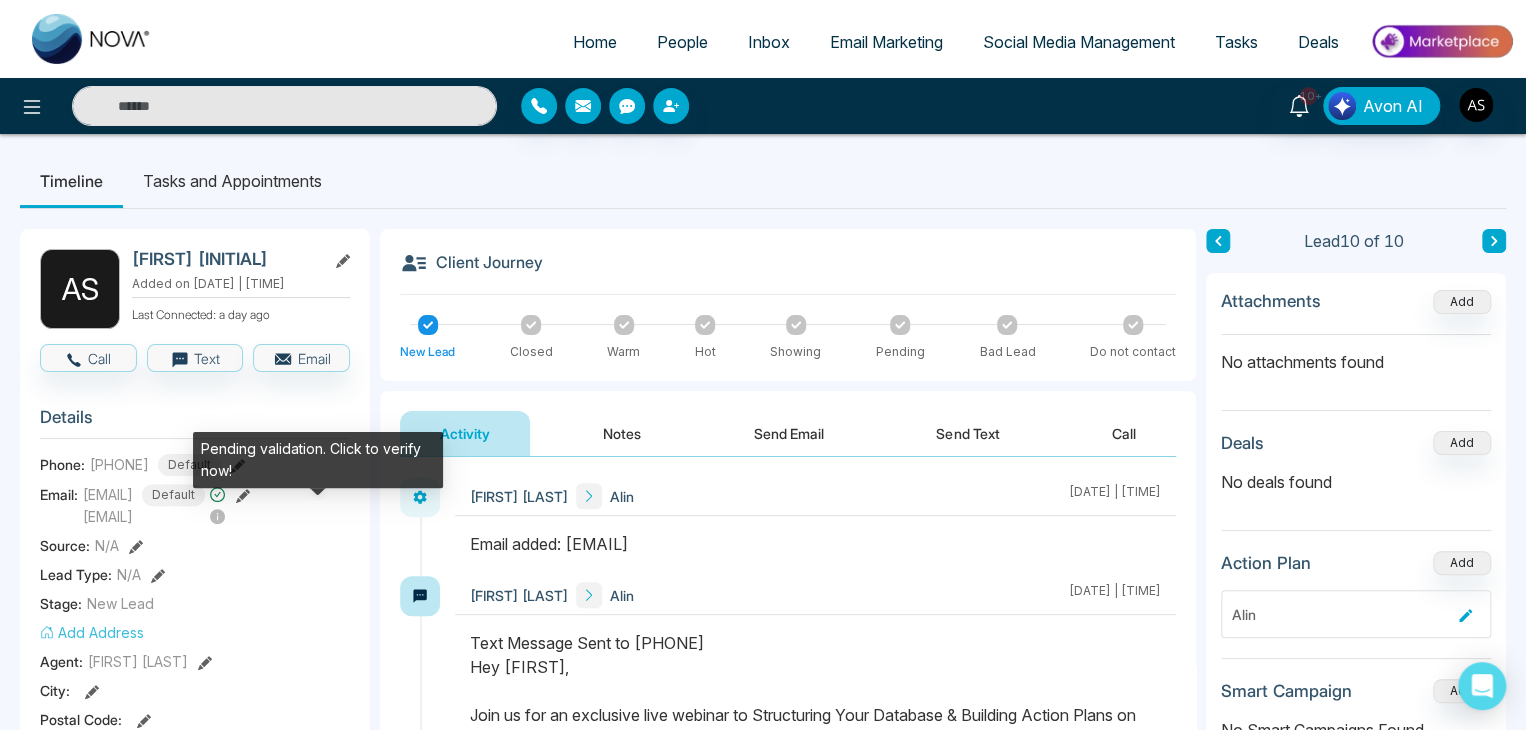 click 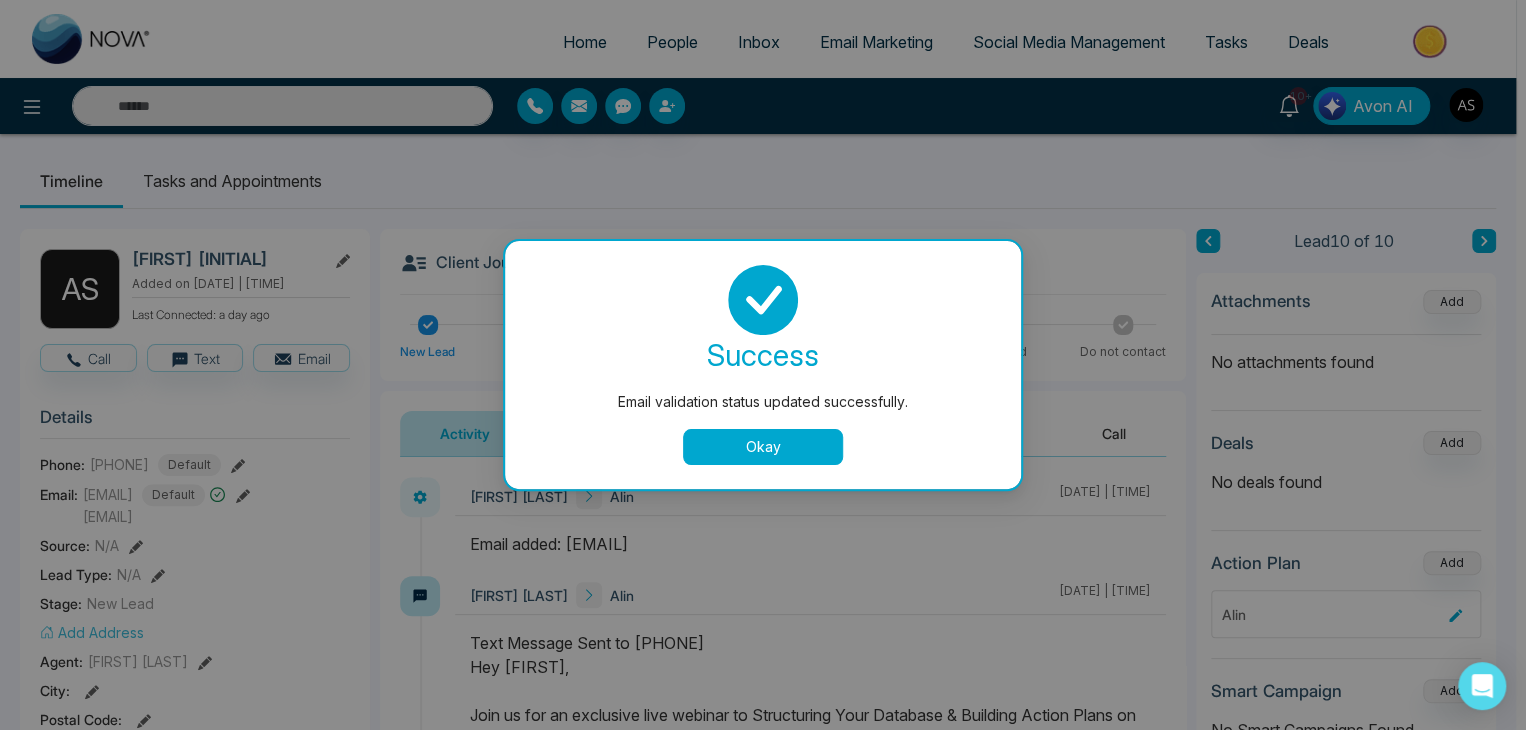 click on "Send Email" at bounding box center [784, 433] 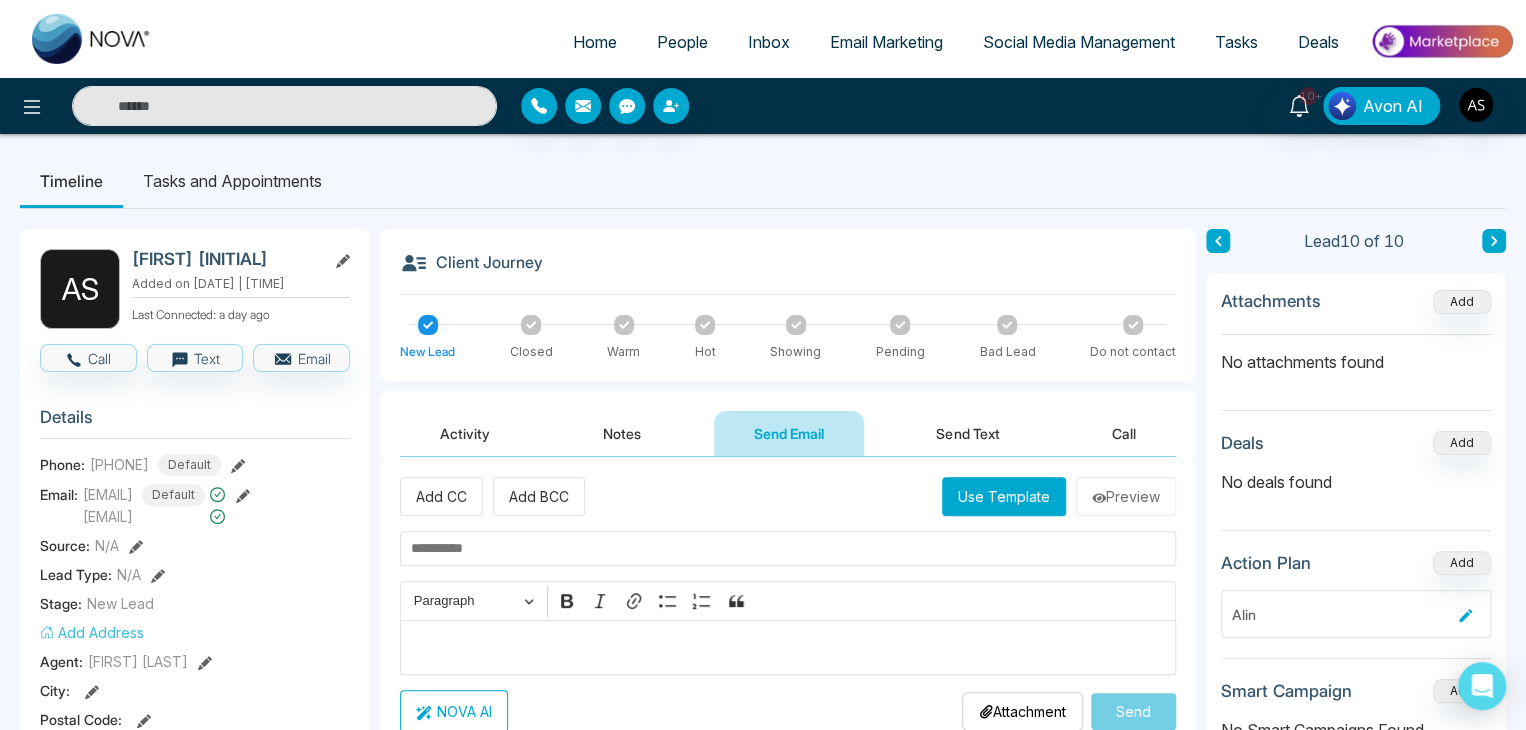 click on "Activity" at bounding box center (465, 433) 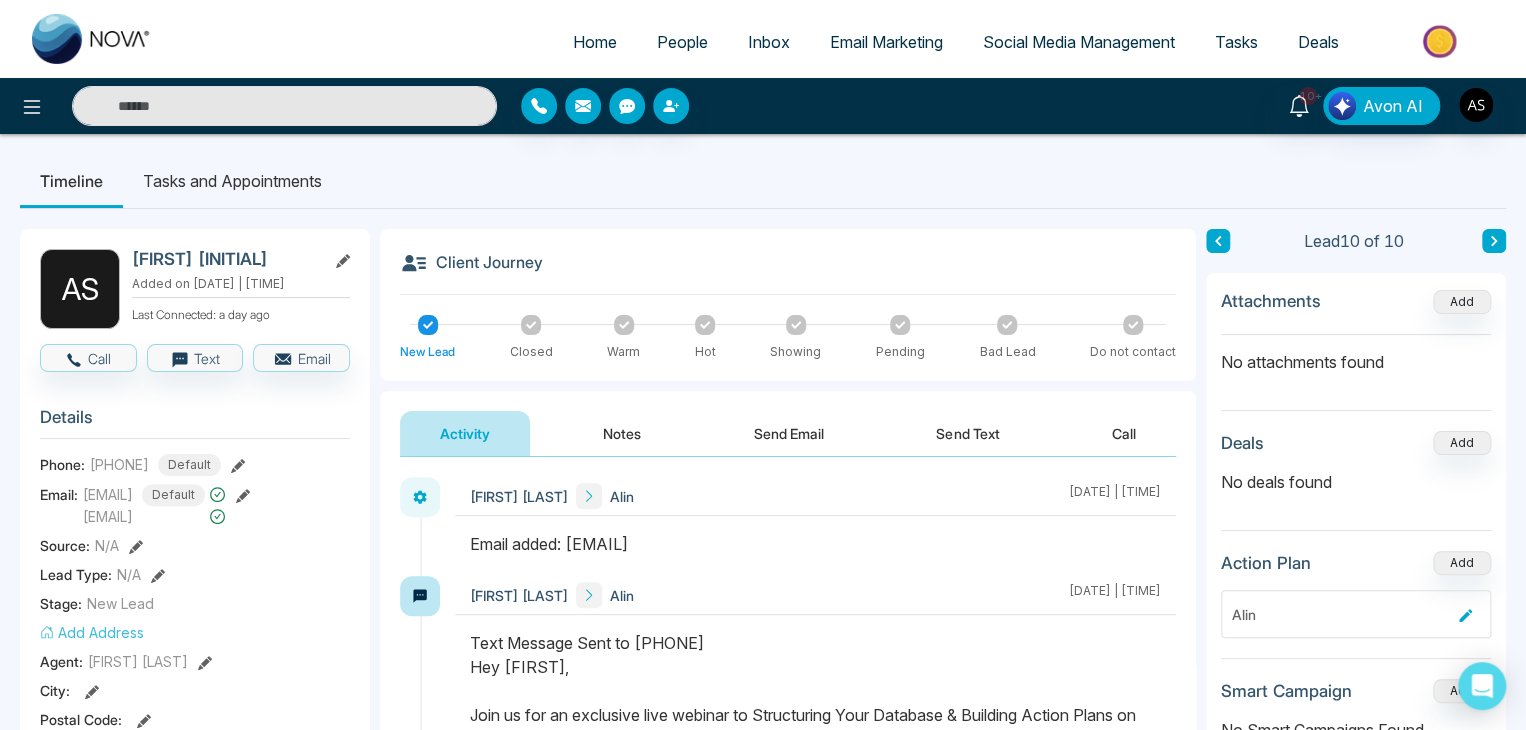 type 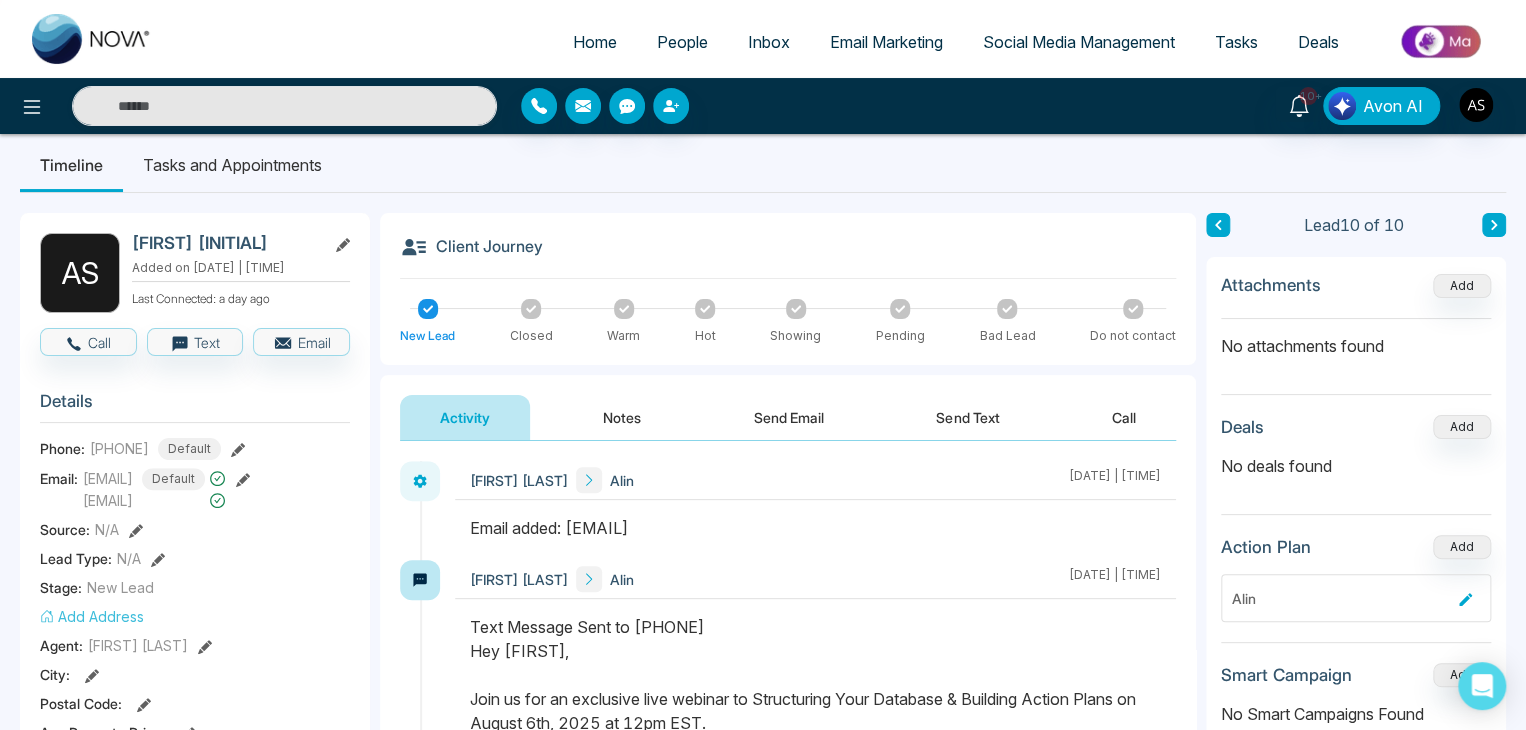scroll, scrollTop: 0, scrollLeft: 0, axis: both 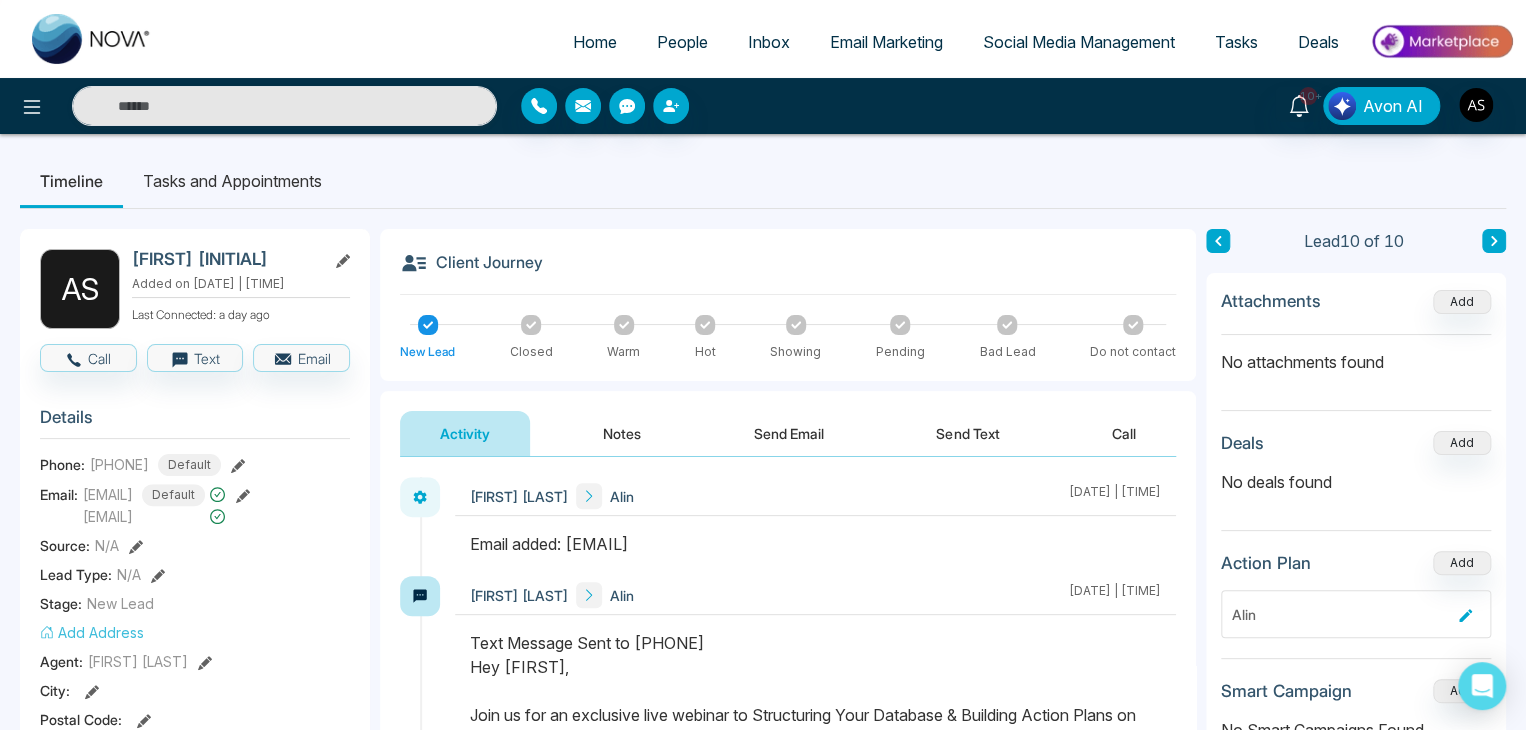 click on "Home" at bounding box center (595, 42) 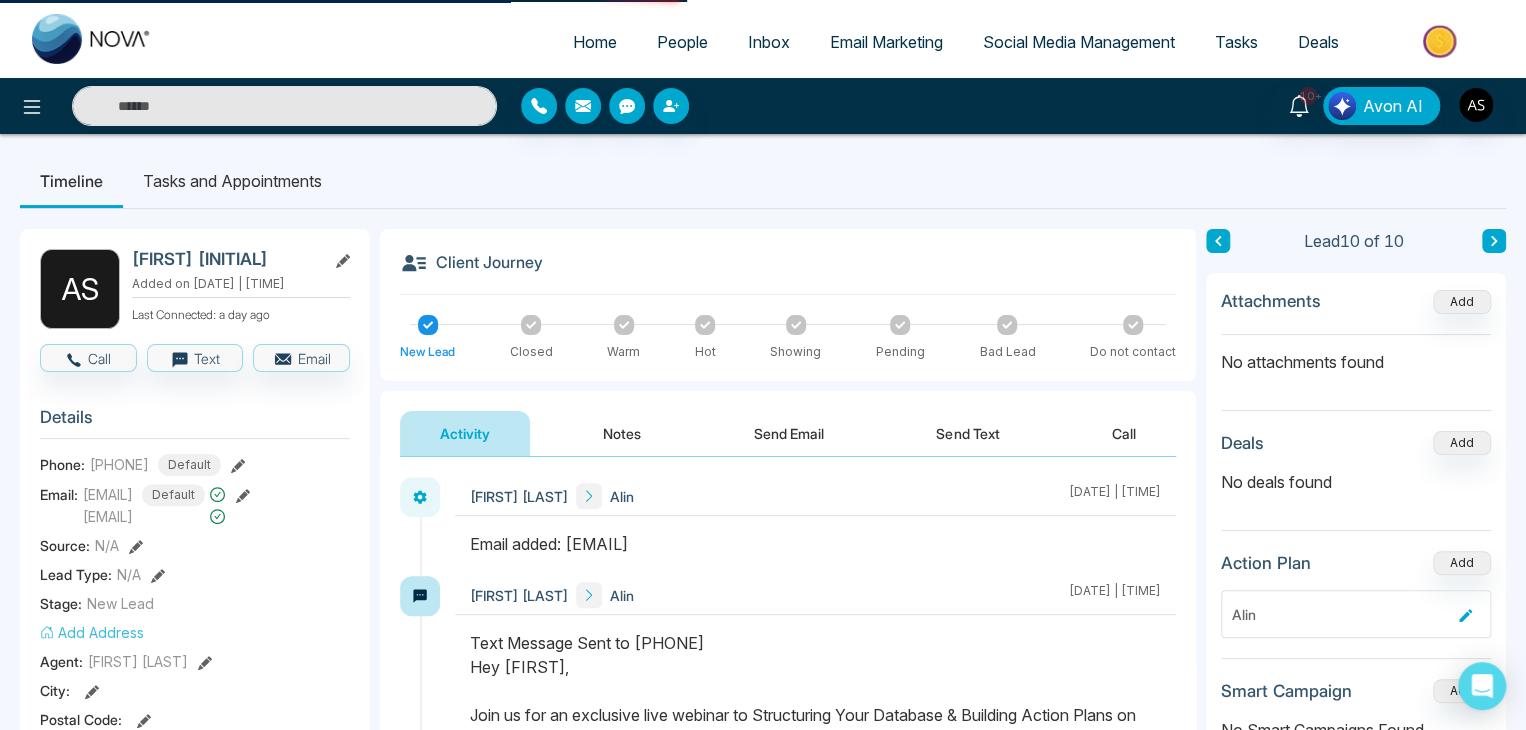 select on "*" 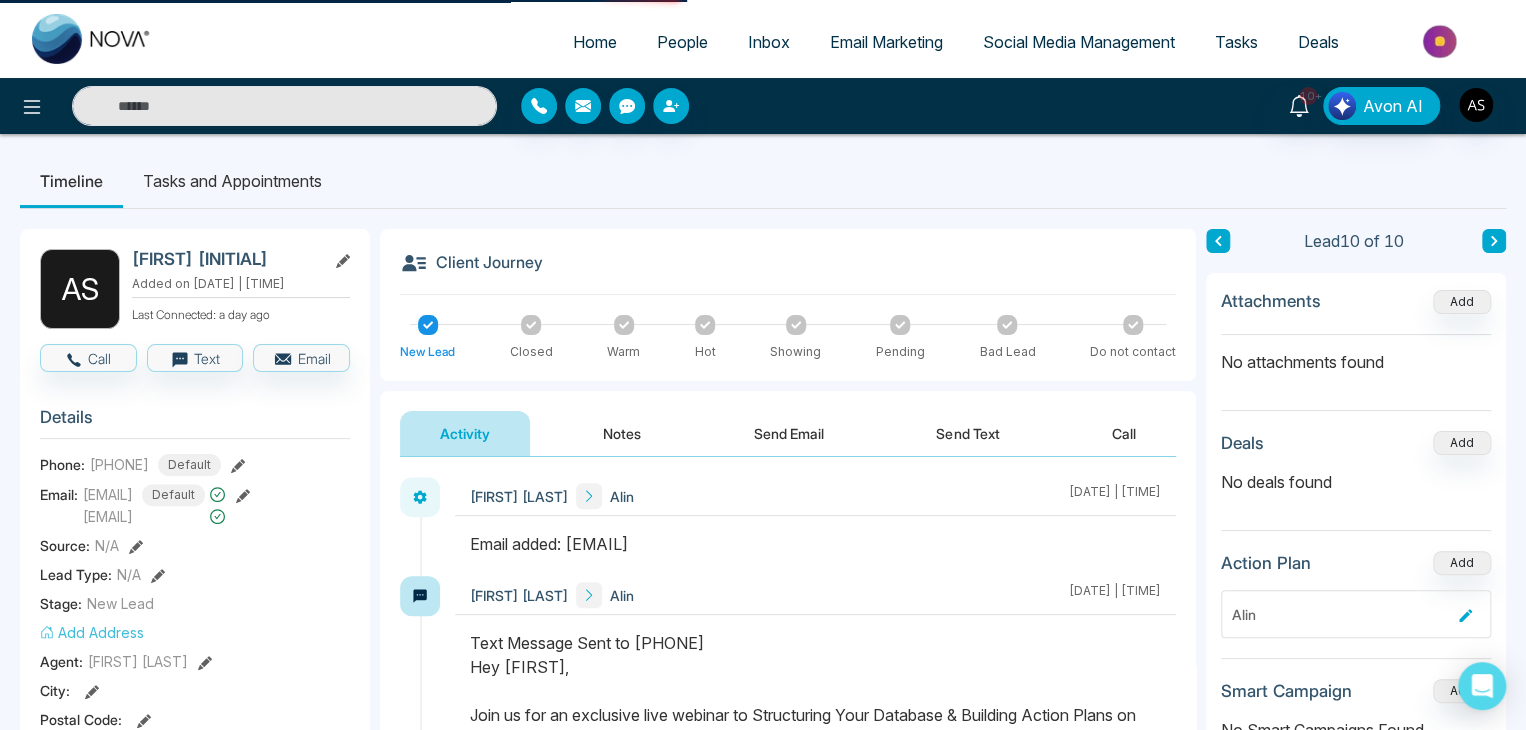 select on "*" 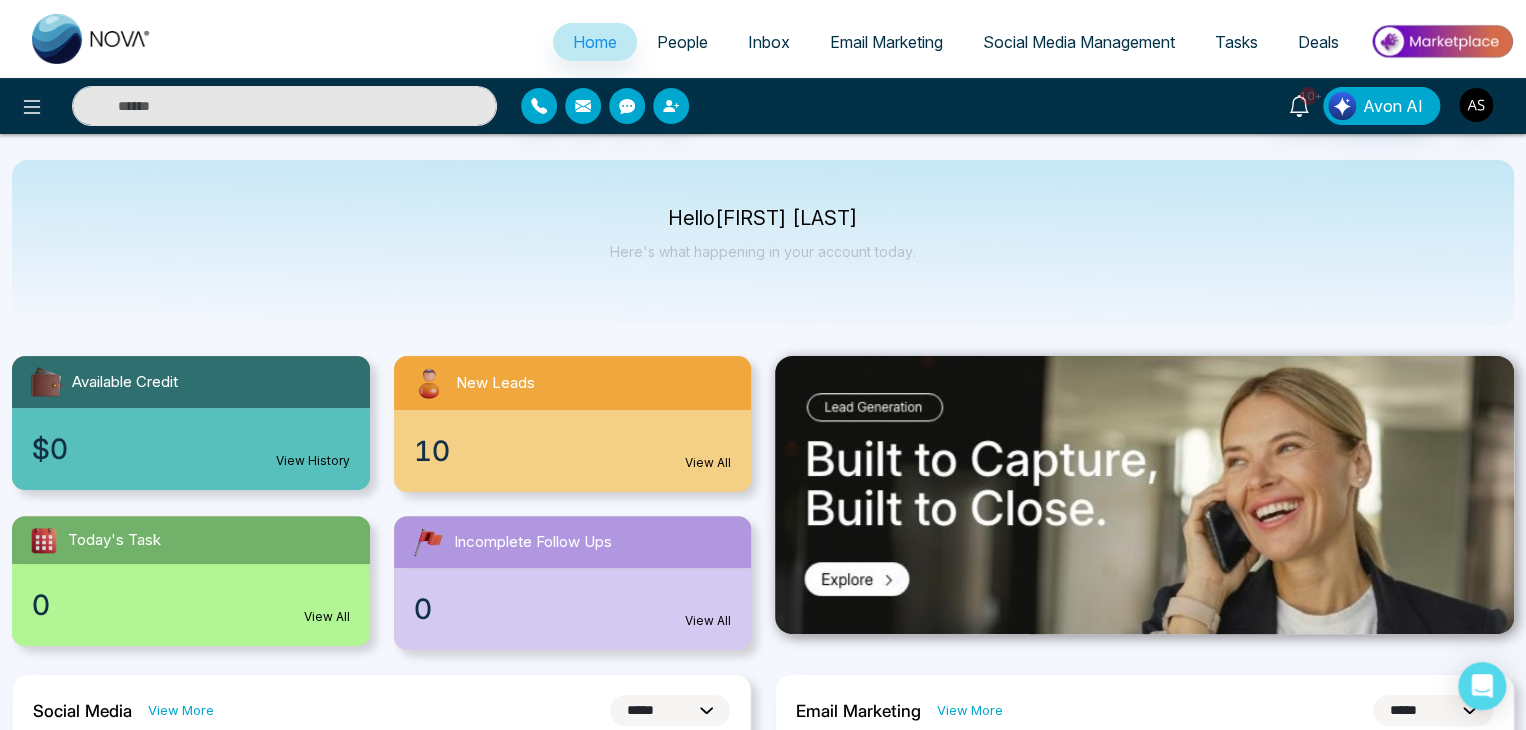 click on "Hello  Alin Shah Here's what happening in your account today." at bounding box center (763, 243) 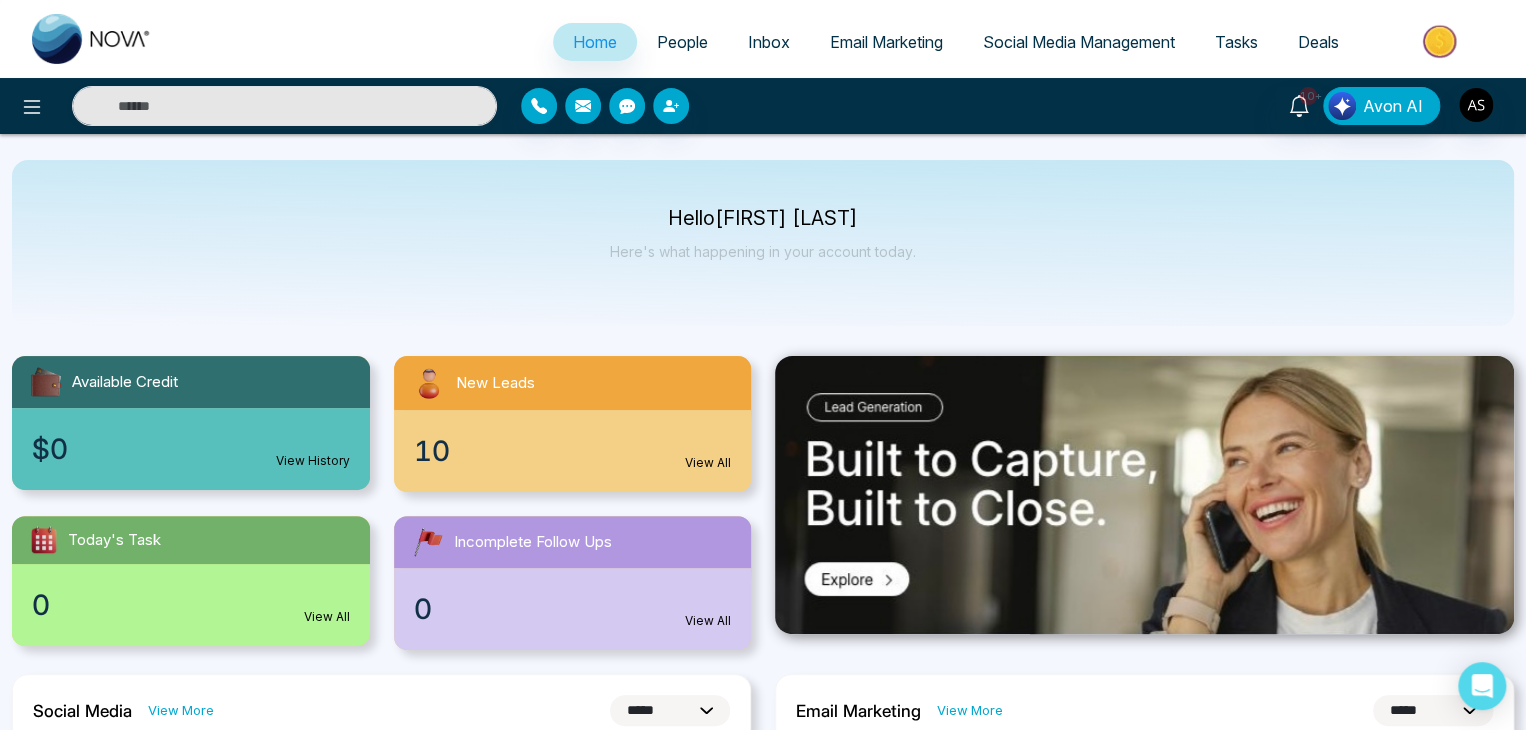 click on "People" at bounding box center (682, 42) 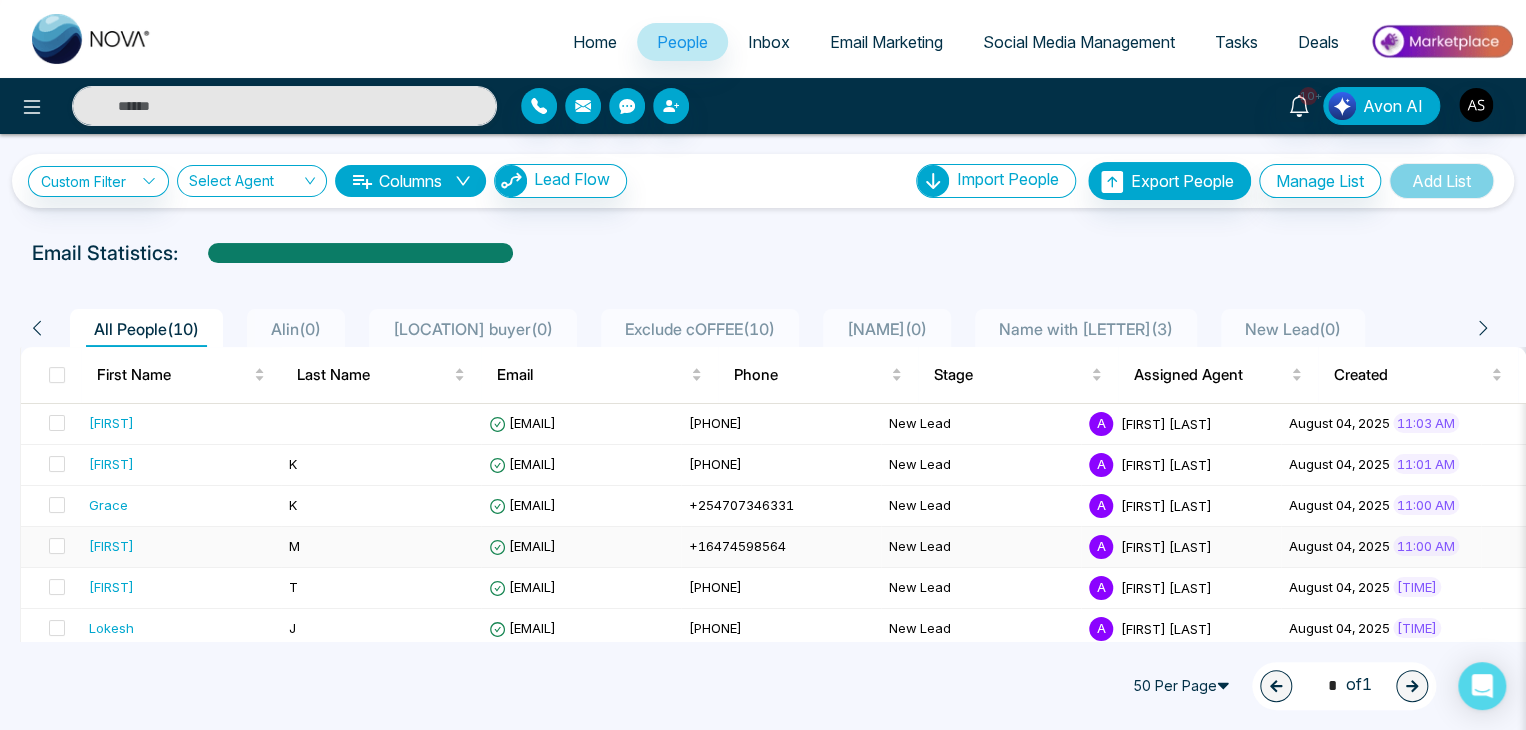 scroll, scrollTop: 180, scrollLeft: 0, axis: vertical 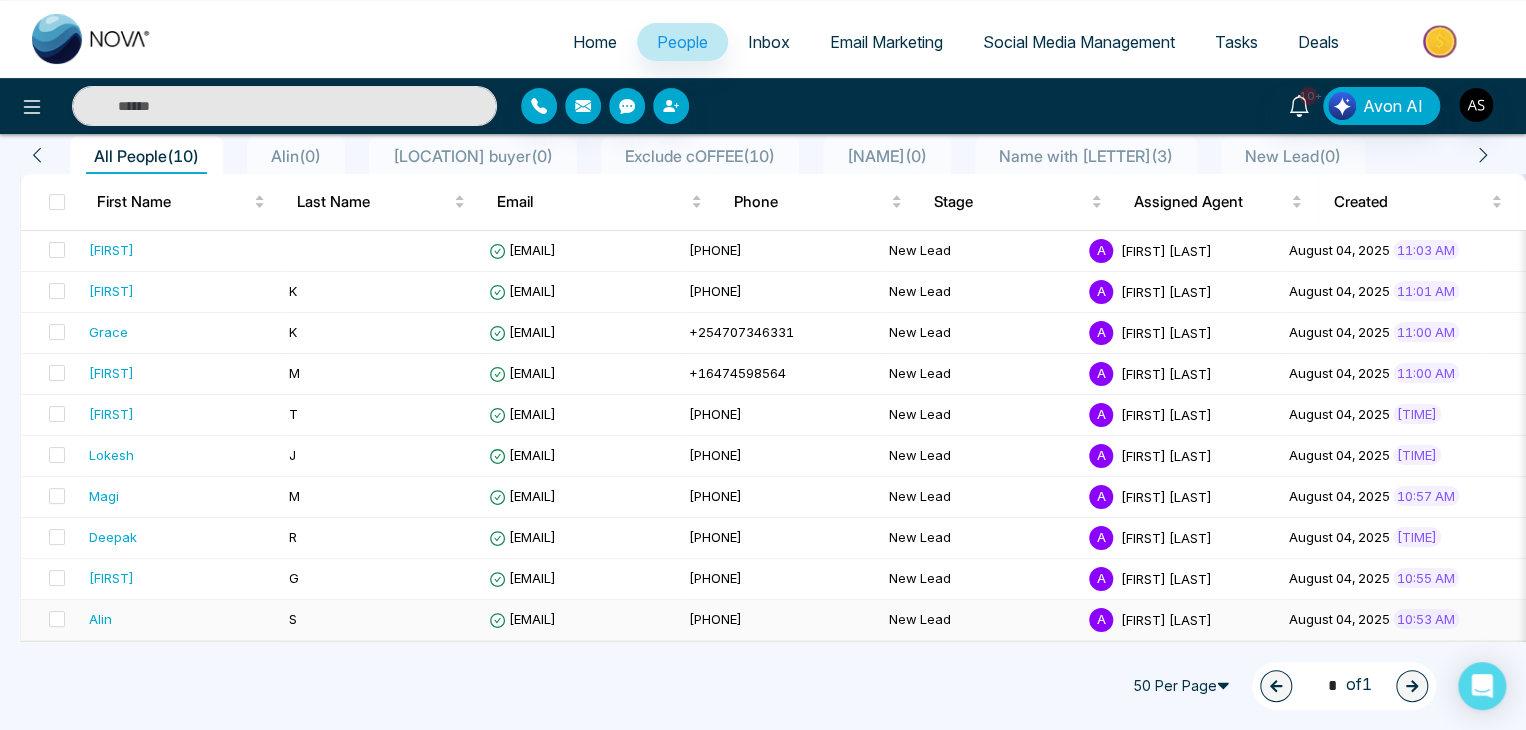 click on "S" at bounding box center (381, 620) 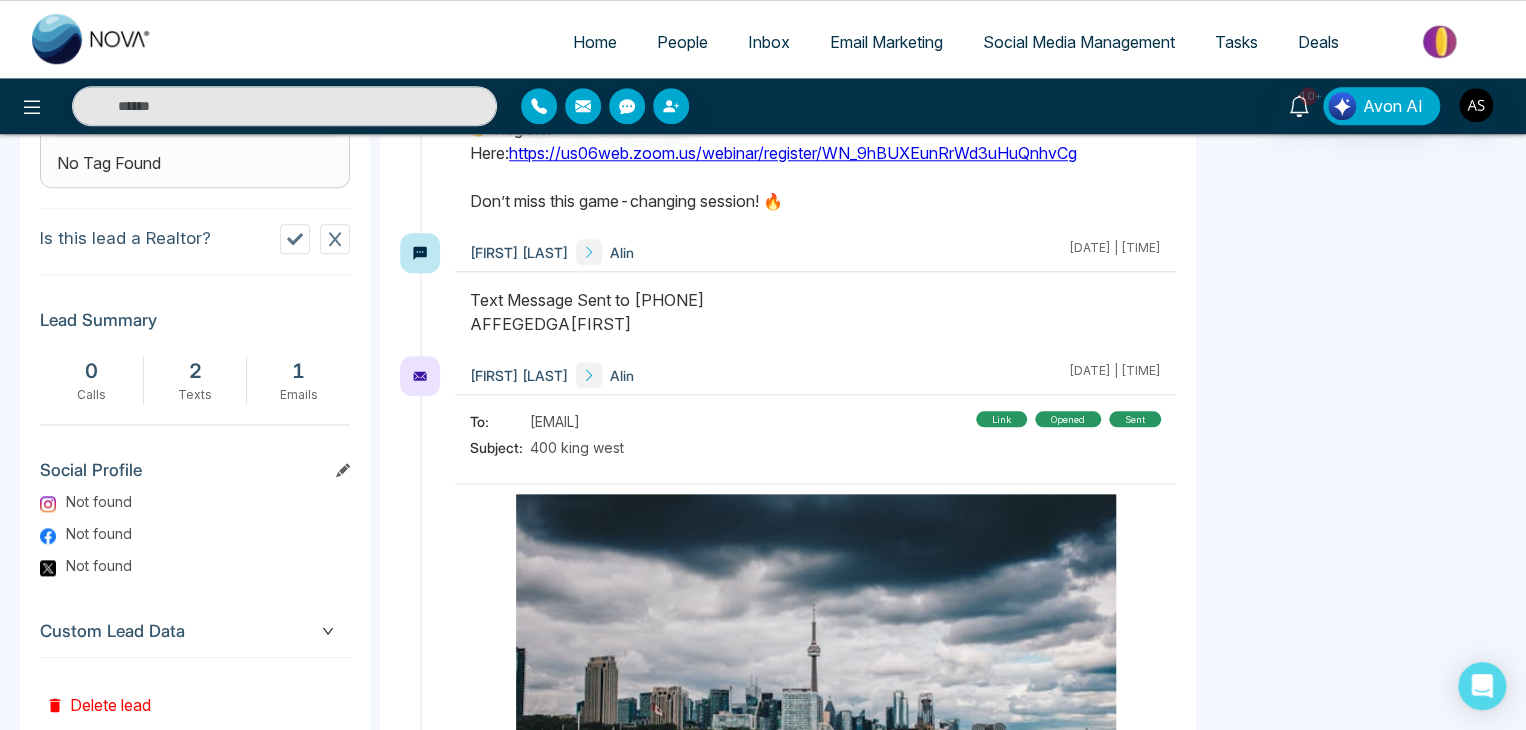 scroll, scrollTop: 948, scrollLeft: 0, axis: vertical 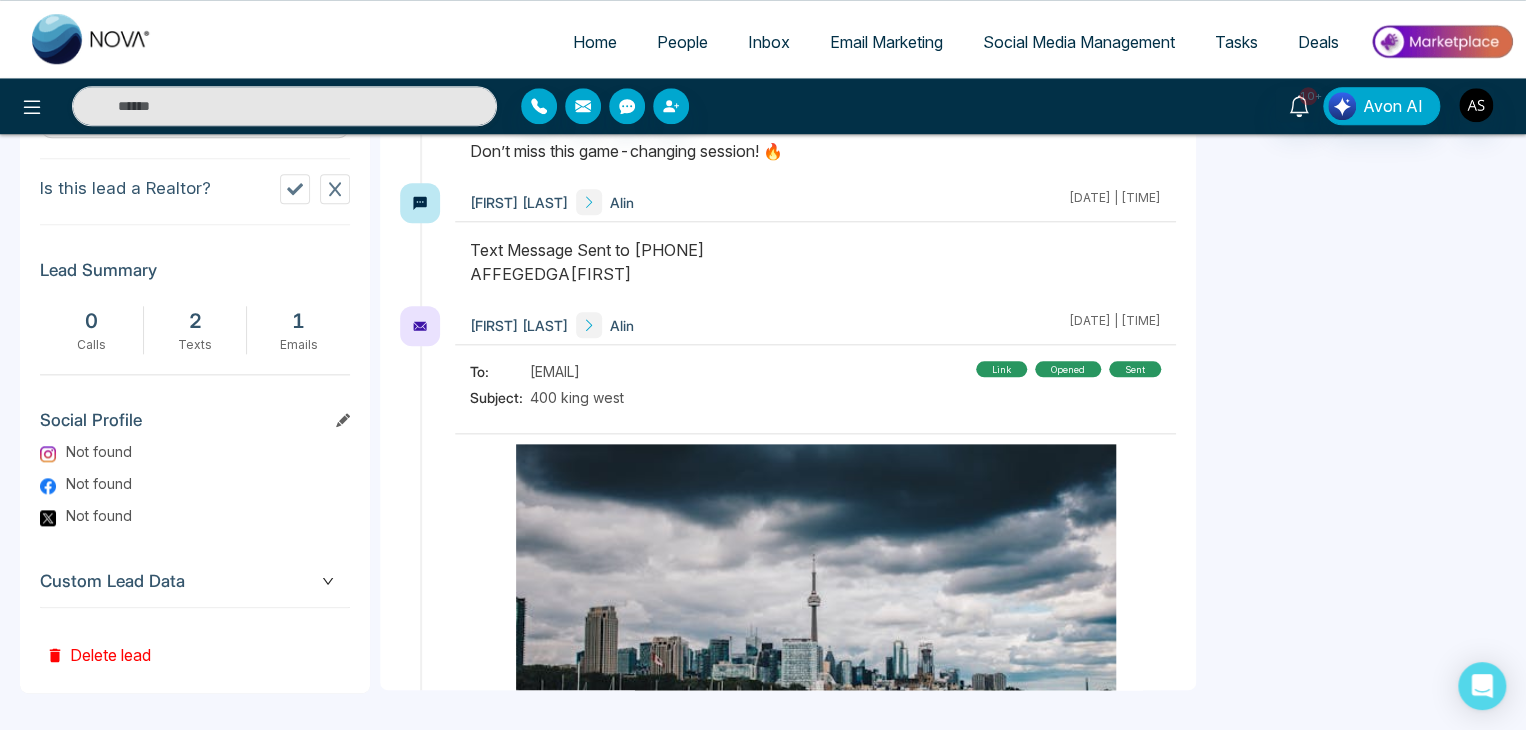 click 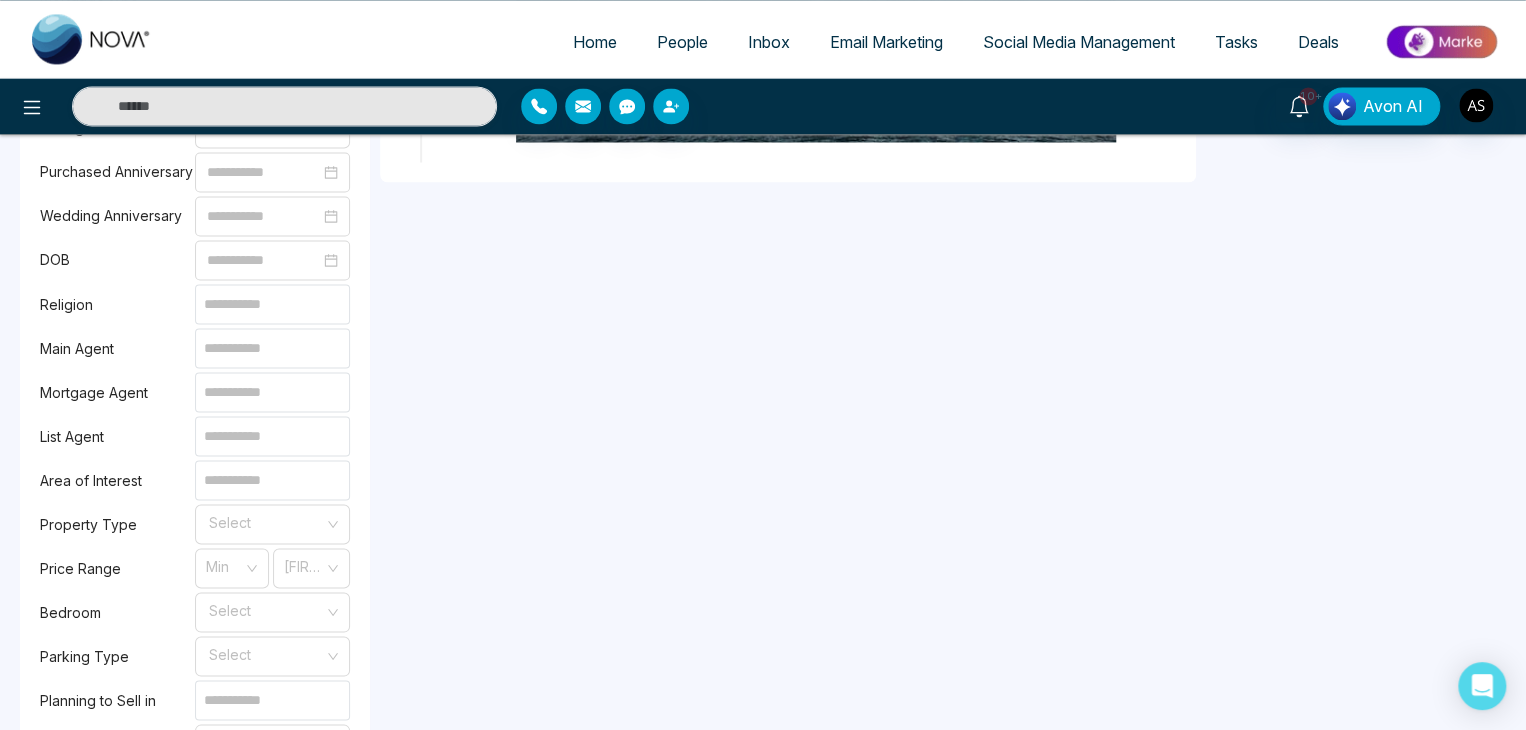scroll, scrollTop: 1628, scrollLeft: 0, axis: vertical 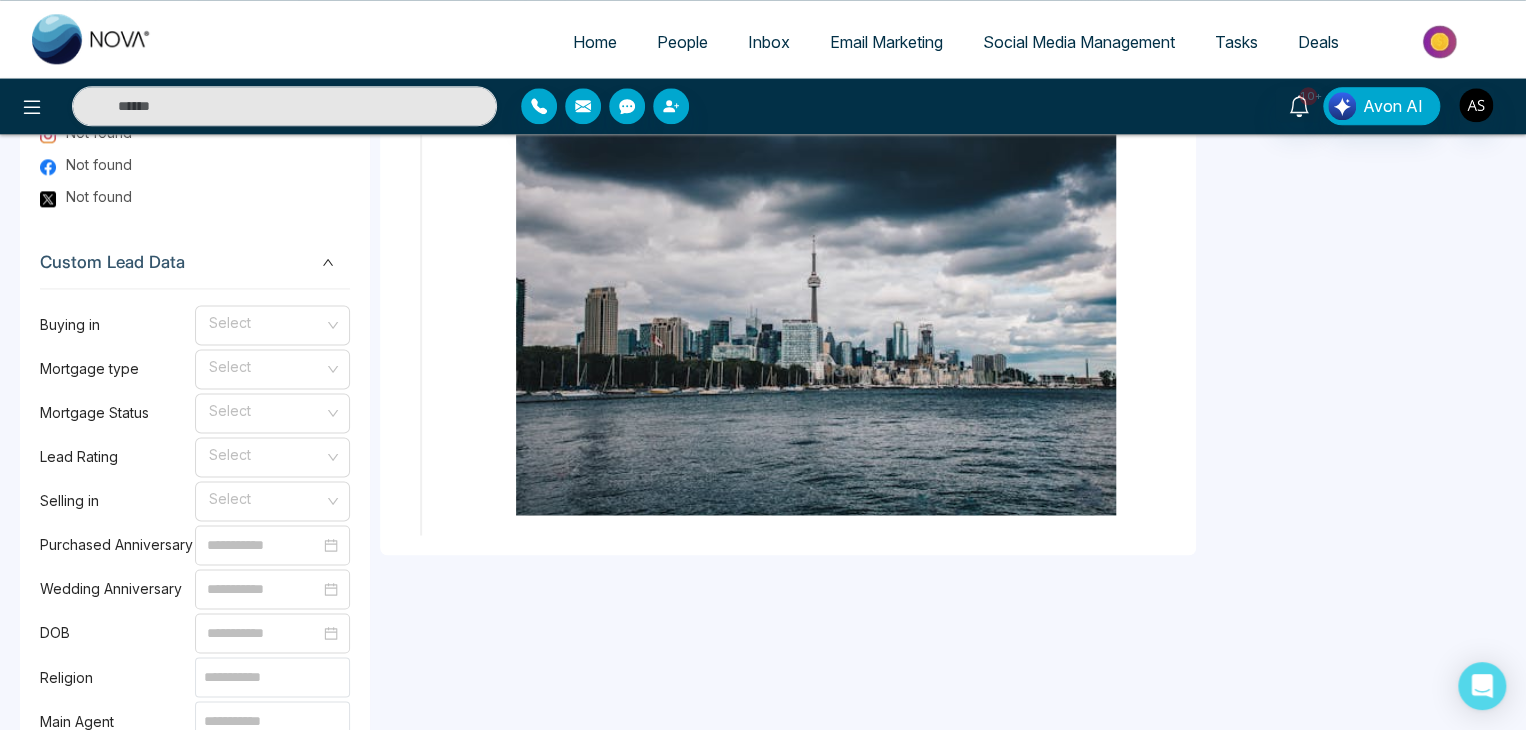 drag, startPoint x: 582, startPoint y: 29, endPoint x: 842, endPoint y: 9, distance: 260.7681 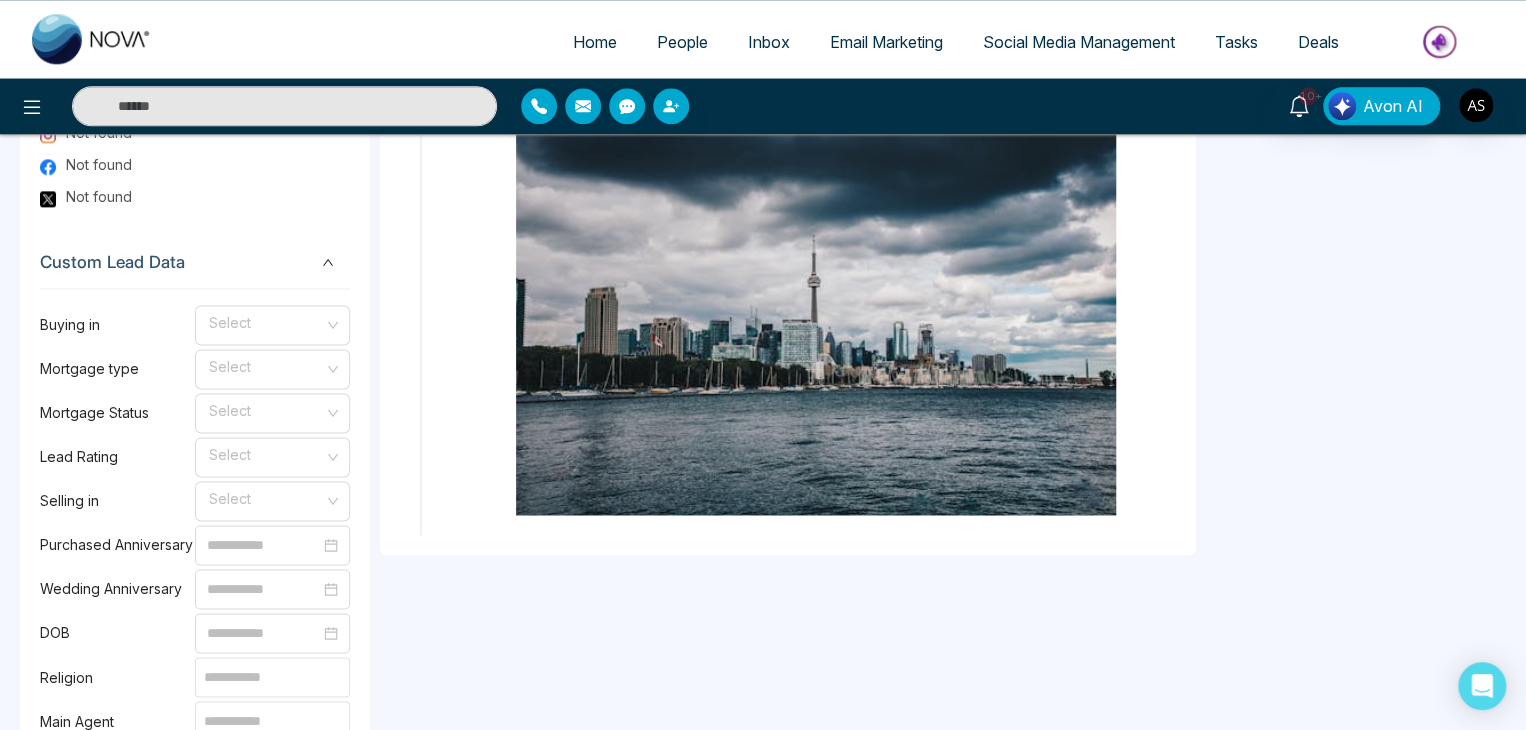click on "Home" at bounding box center [595, 42] 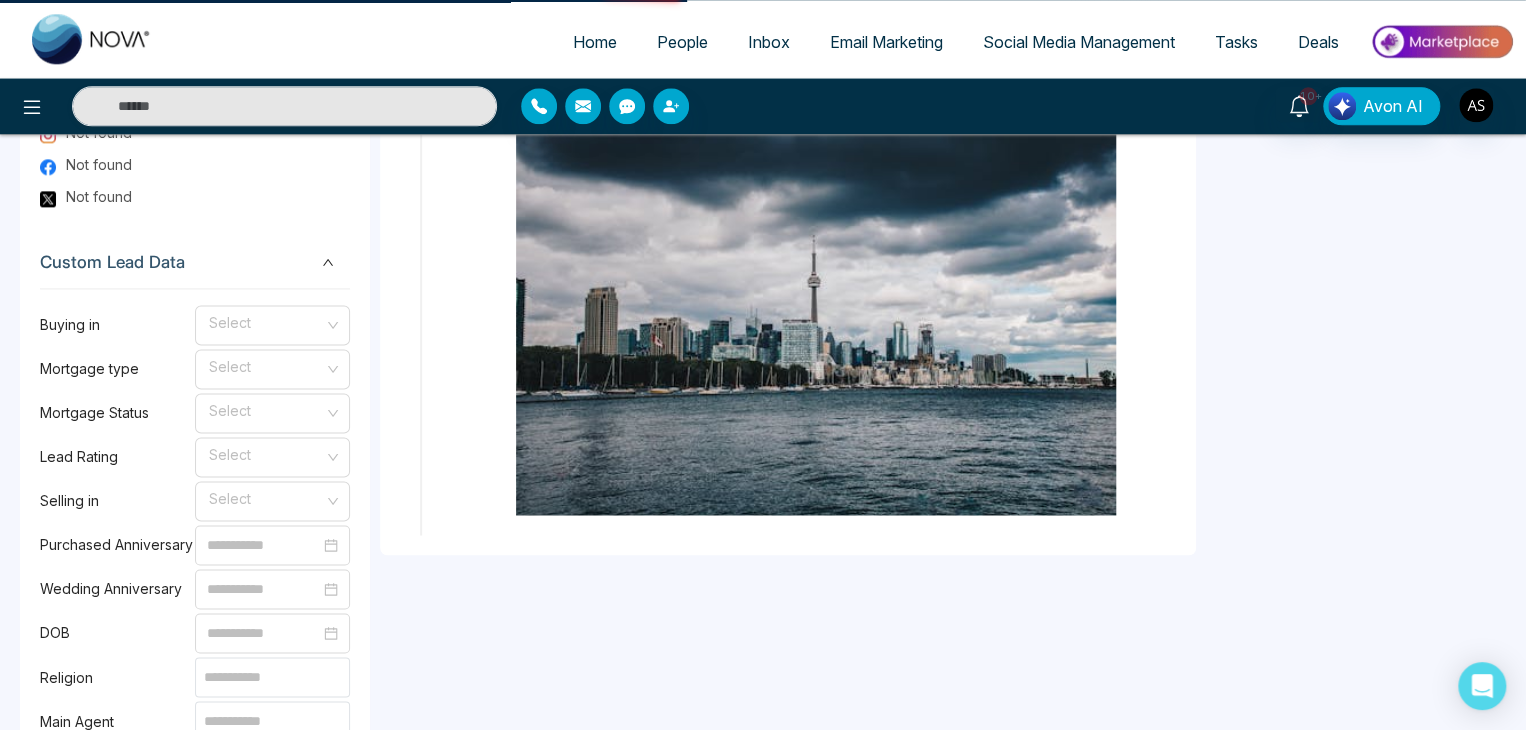 scroll, scrollTop: 0, scrollLeft: 0, axis: both 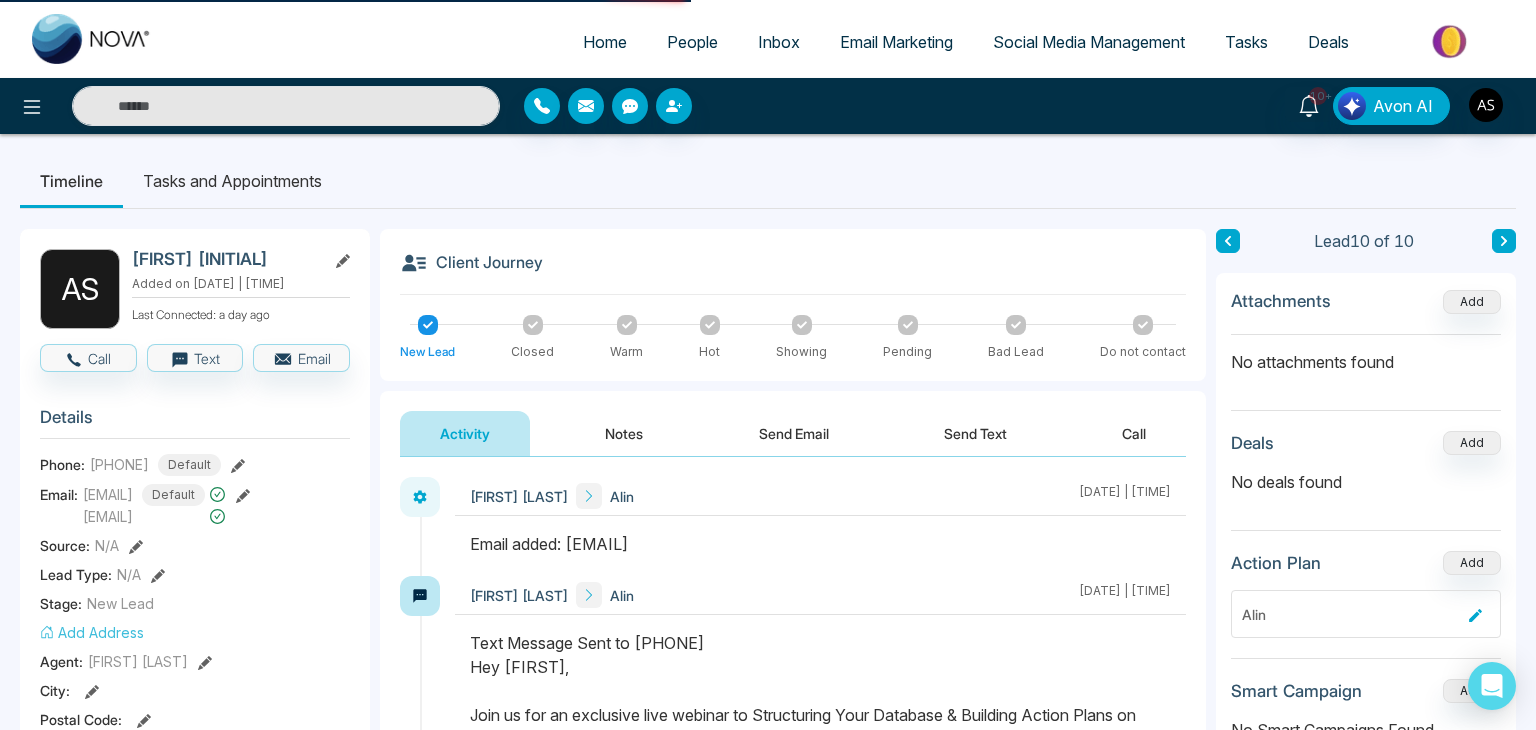 select on "*" 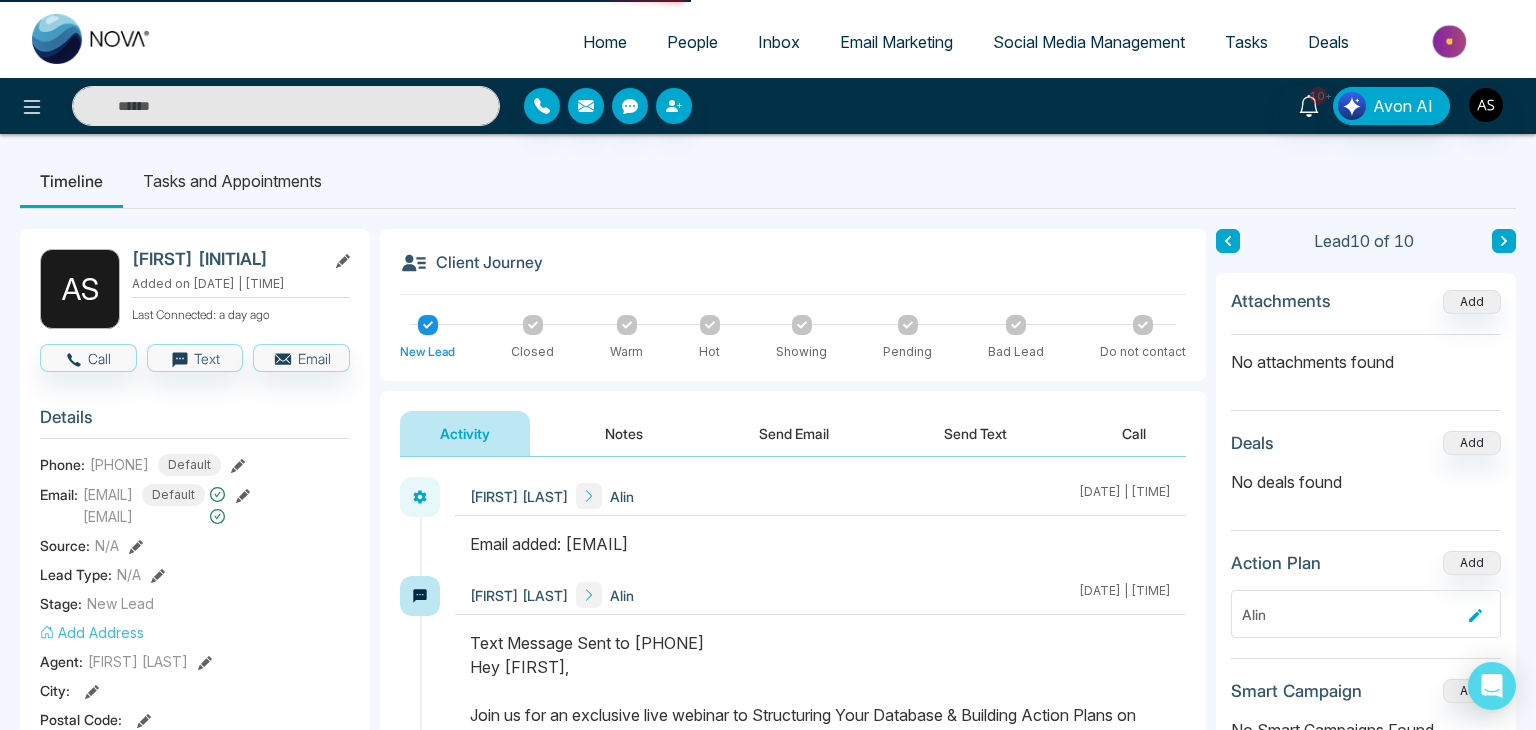 select on "*" 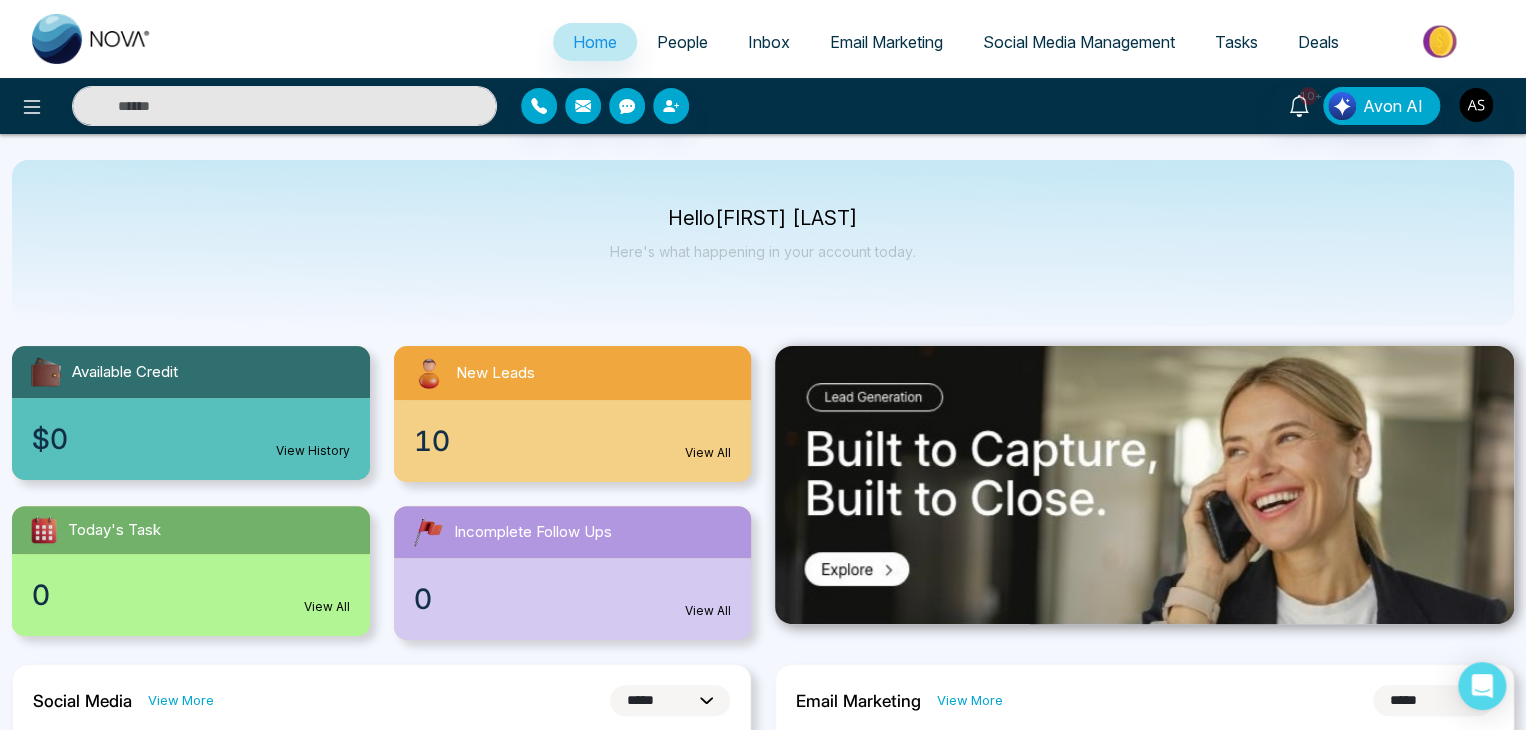 scroll, scrollTop: 0, scrollLeft: 0, axis: both 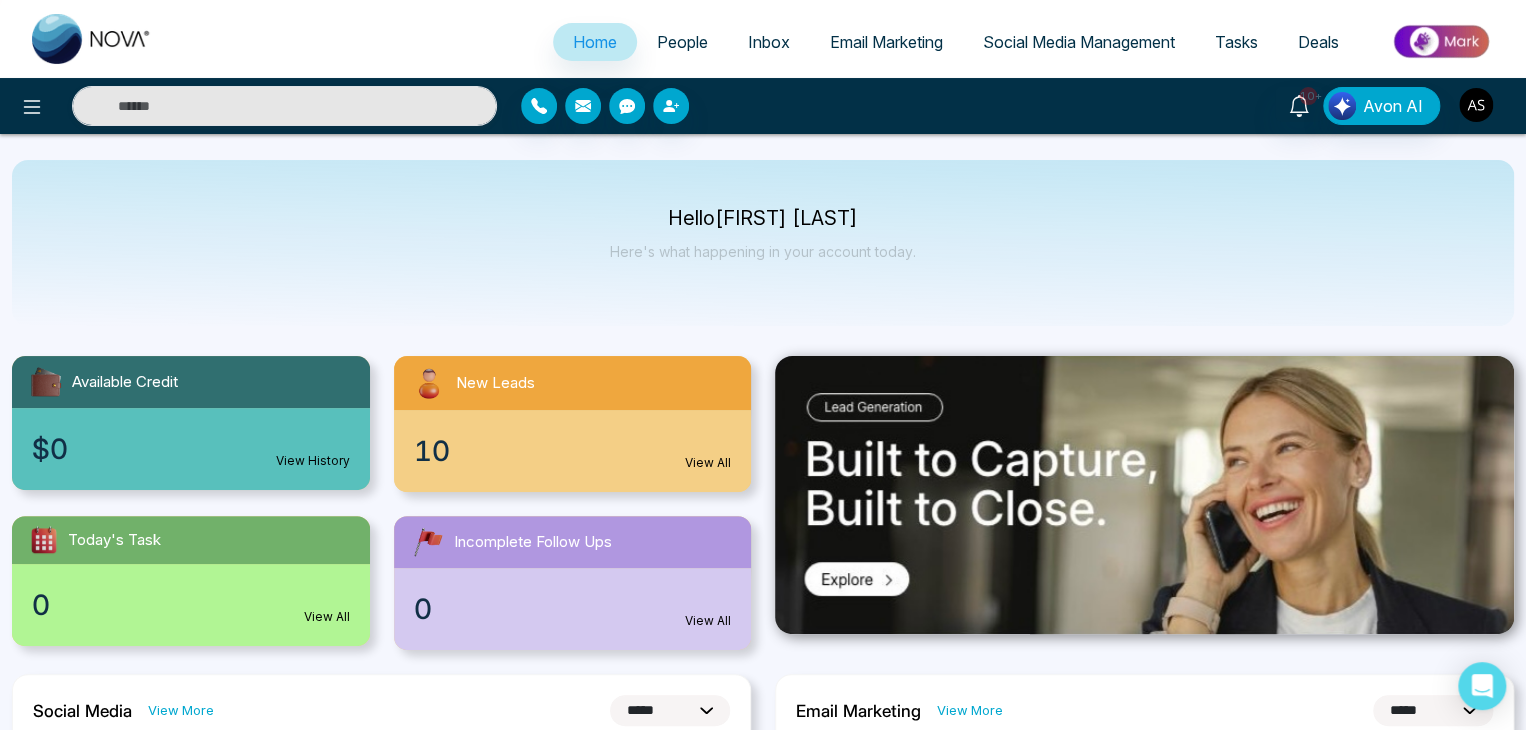 click at bounding box center [1476, 105] 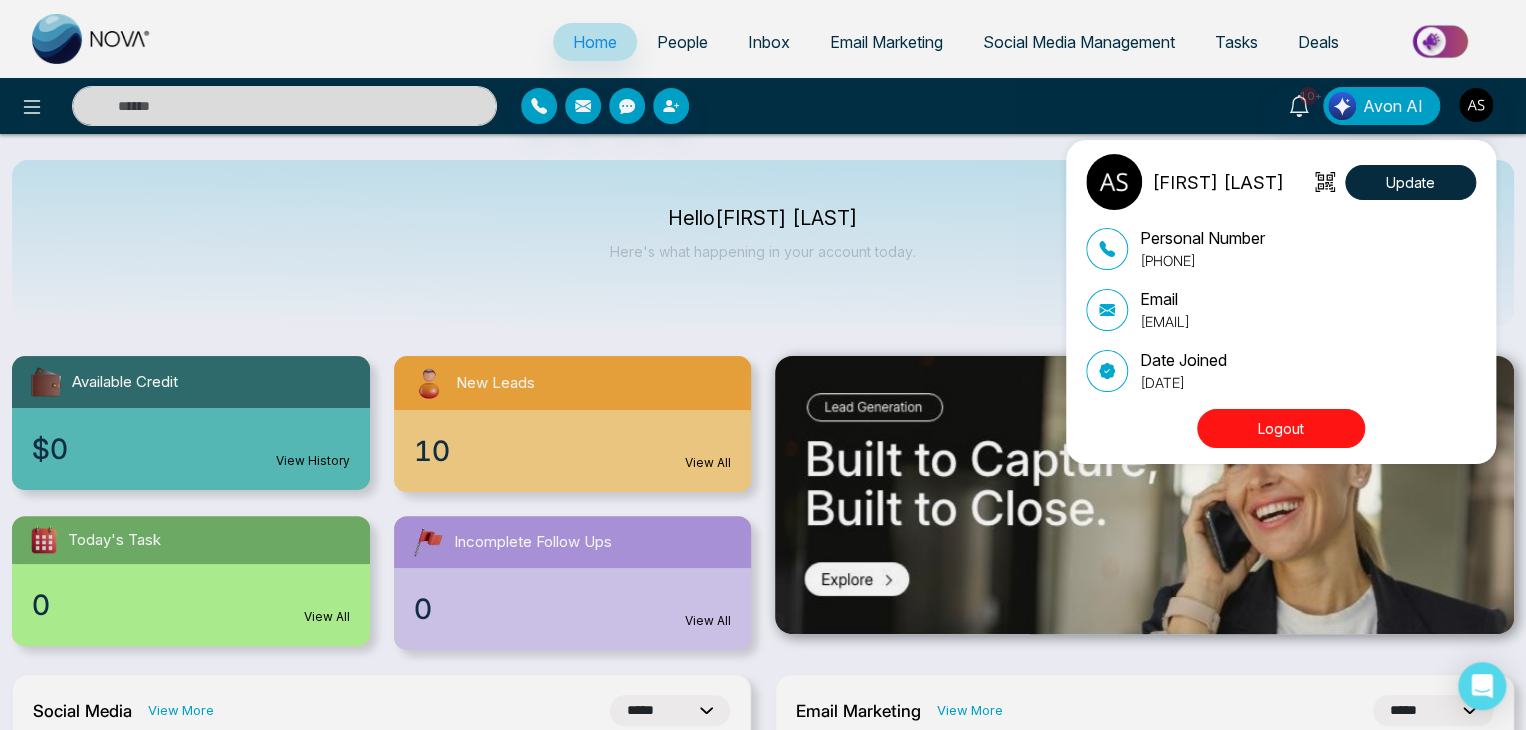 click on "Logout" at bounding box center (1281, 428) 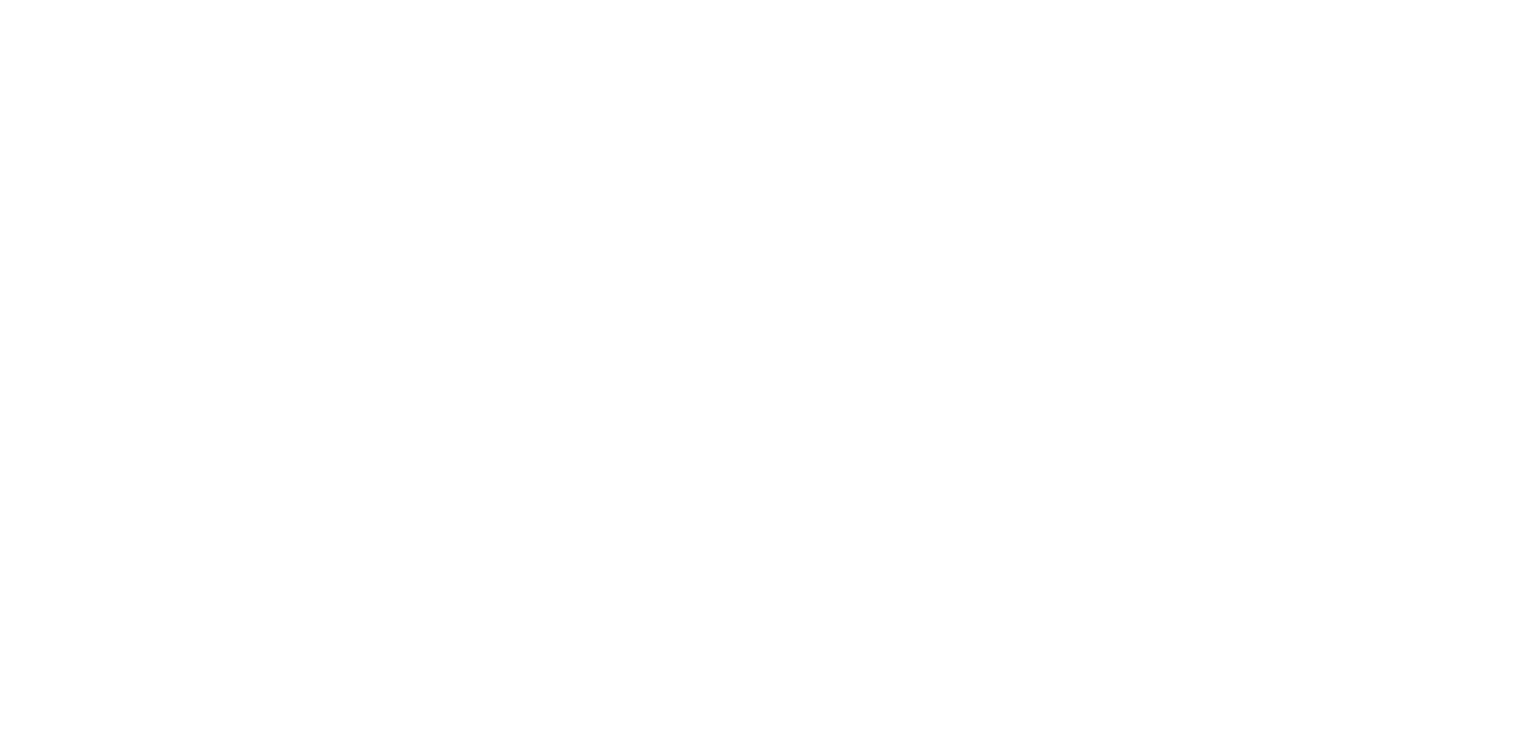 scroll, scrollTop: 0, scrollLeft: 0, axis: both 